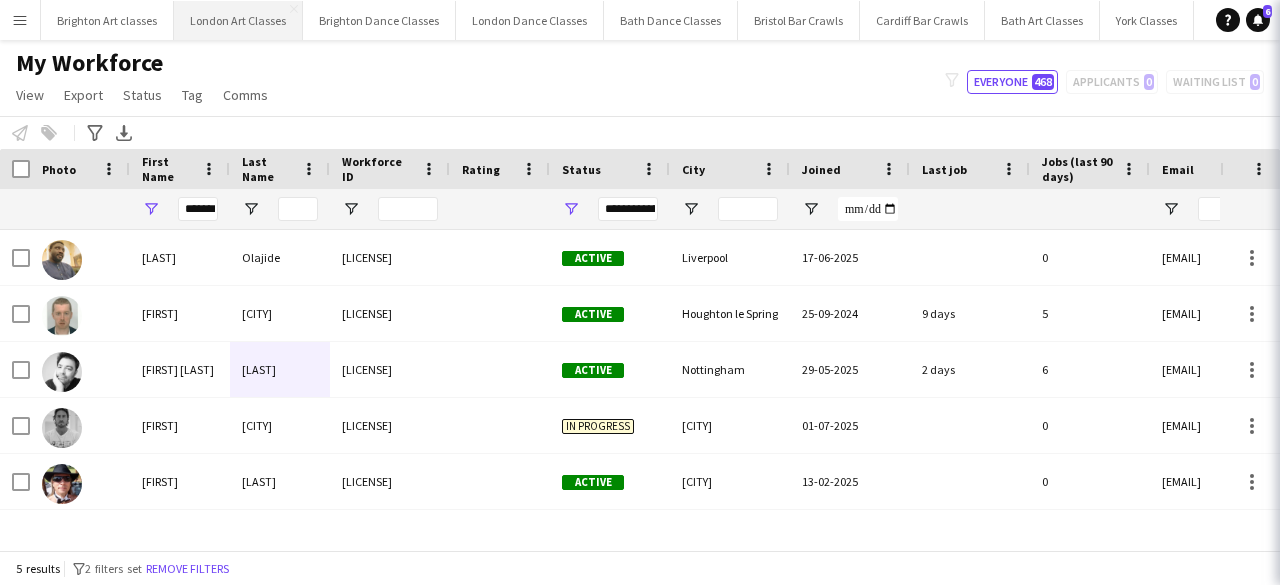 scroll, scrollTop: 0, scrollLeft: 0, axis: both 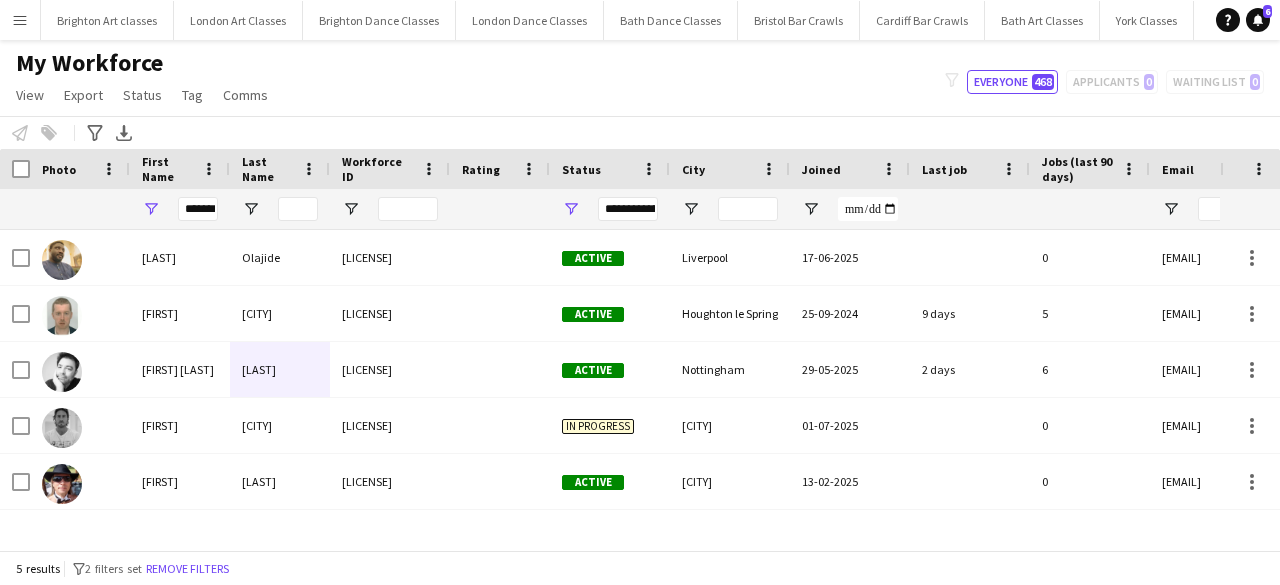 click on "Menu" at bounding box center [20, 20] 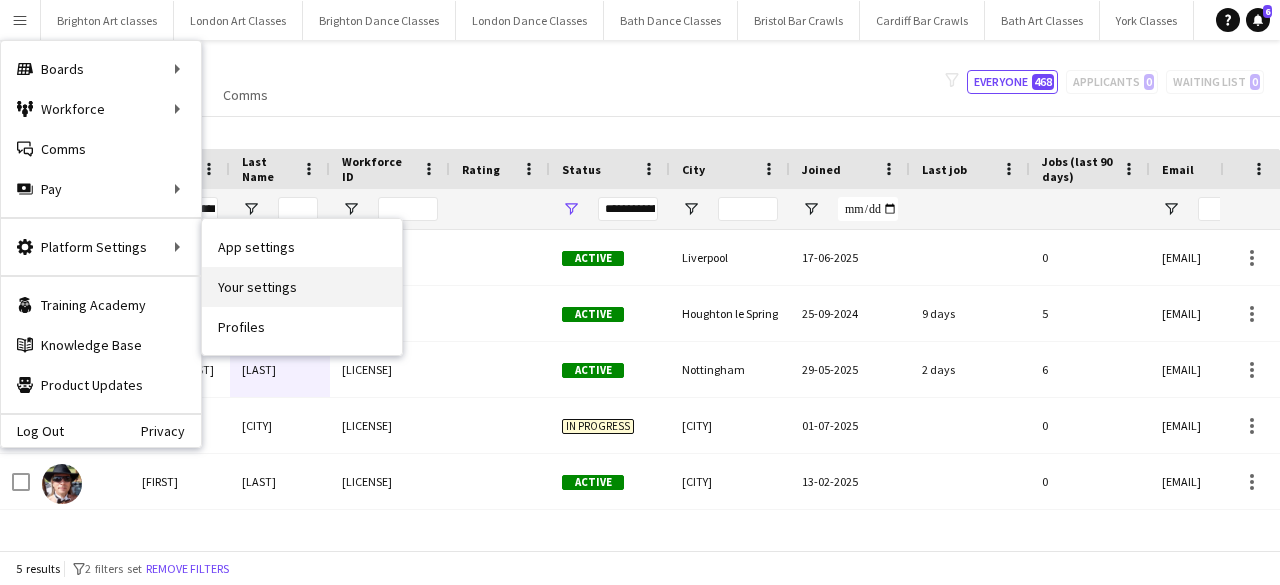 click on "Your settings" at bounding box center (302, 287) 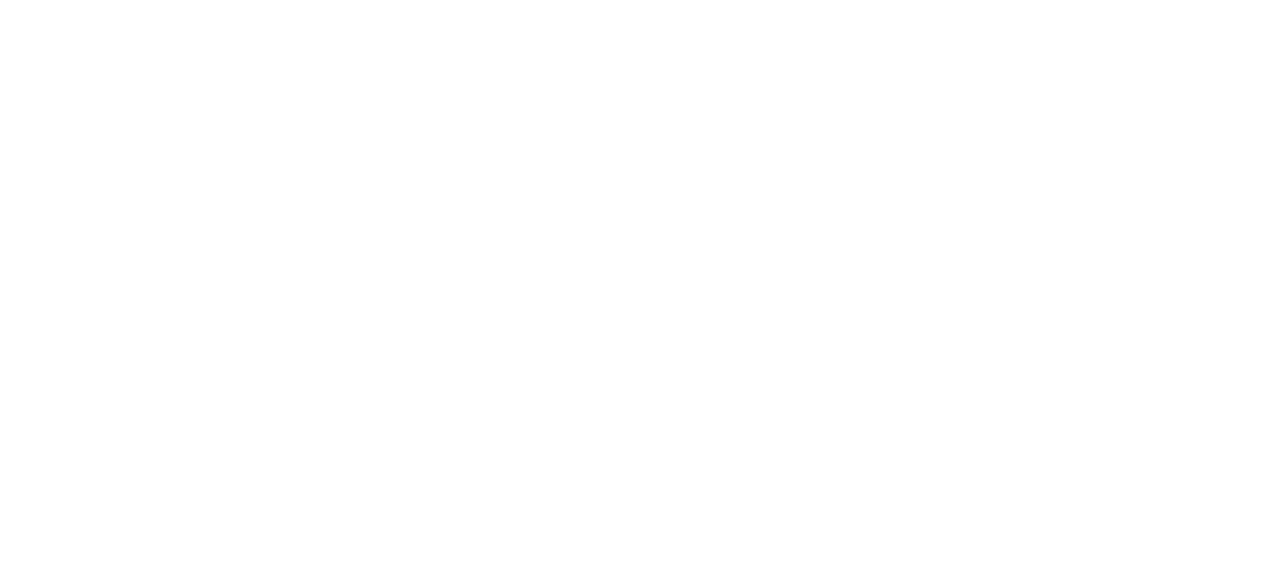 scroll, scrollTop: 0, scrollLeft: 0, axis: both 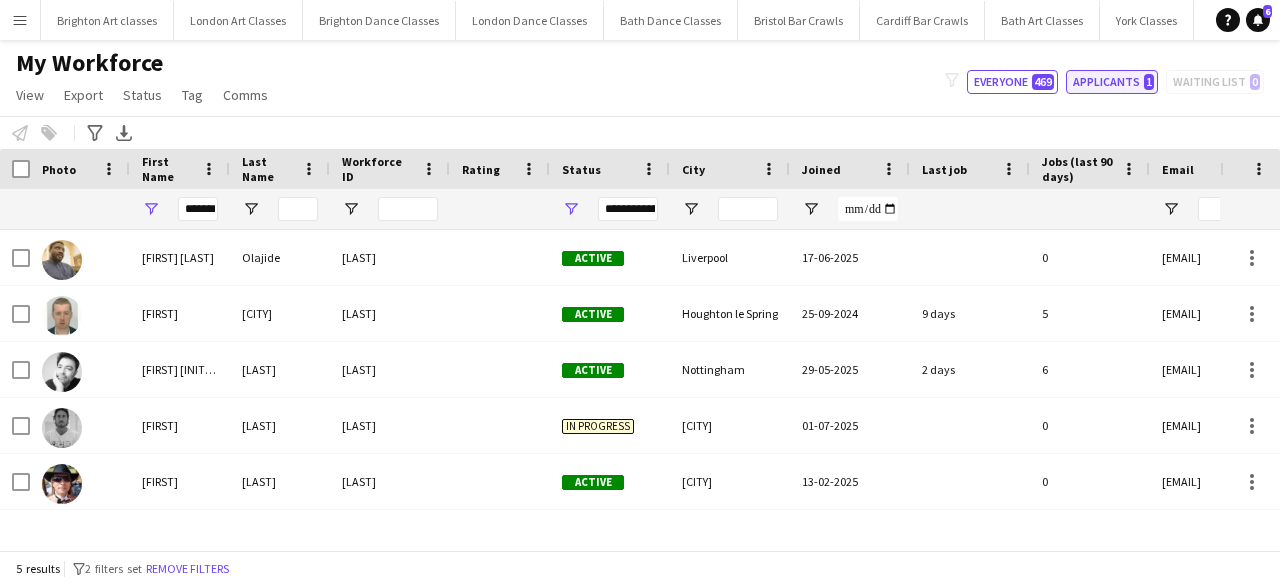 click on "Applicants   1" 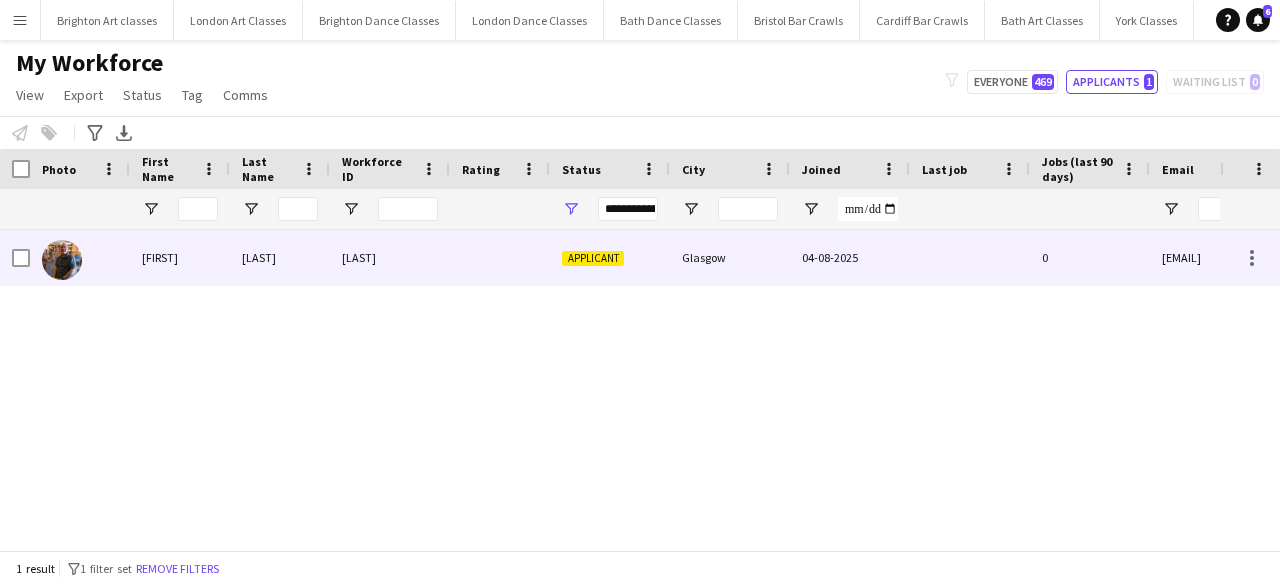 click on "[LAST]" at bounding box center [280, 257] 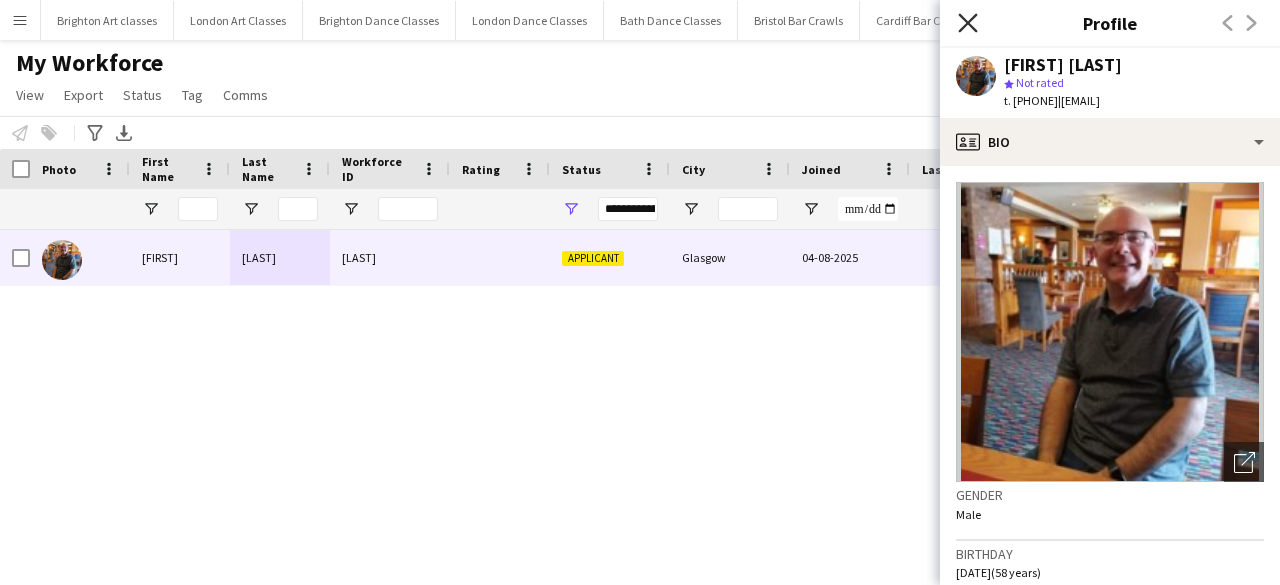 click 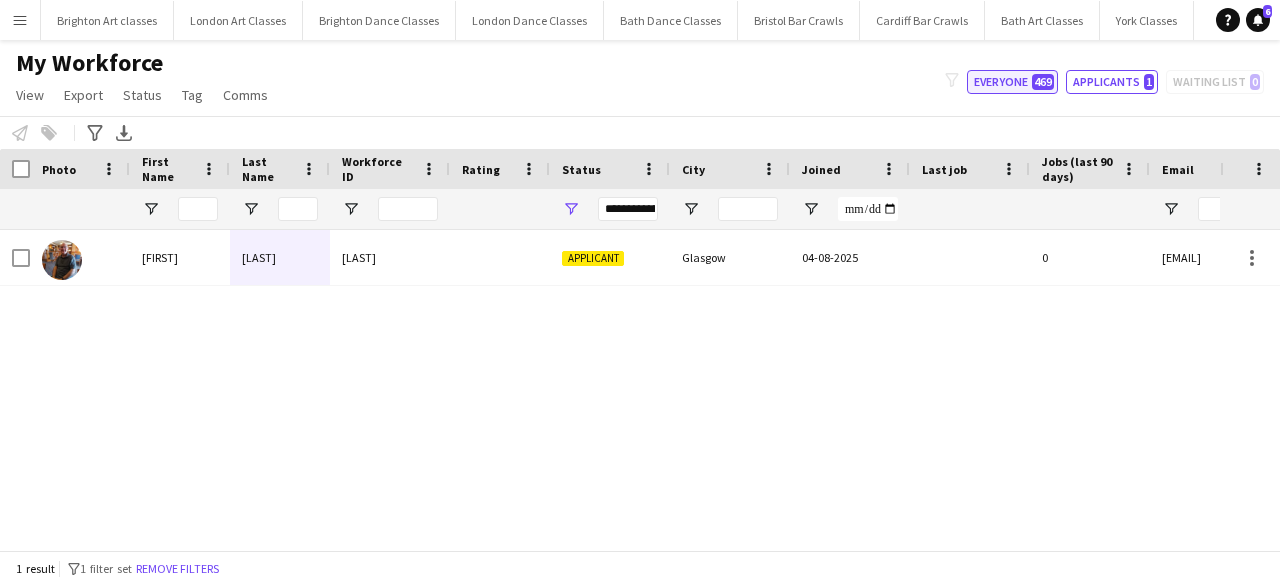 click on "Everyone [NUMBER]" 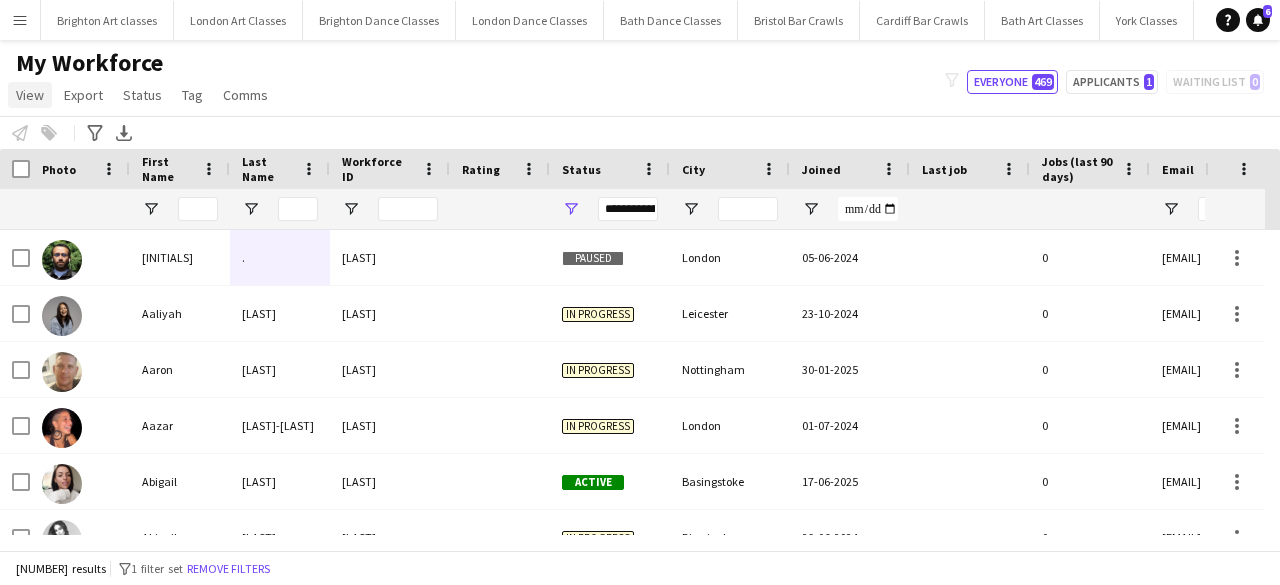click on "View" 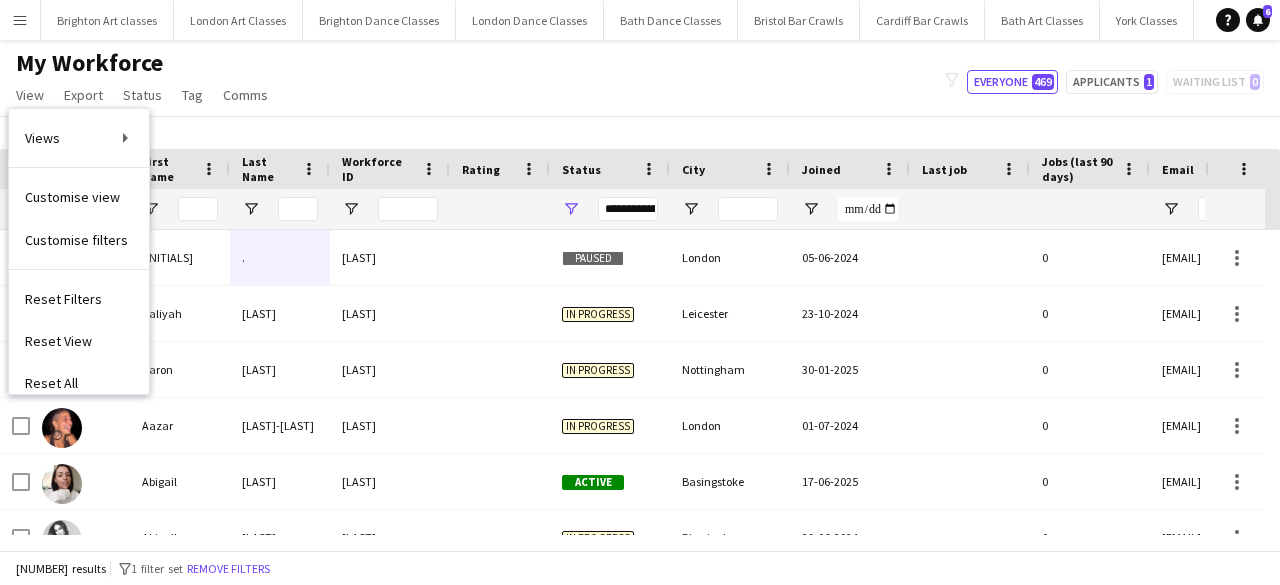 click on "My Workforce   View   Views  Default view New view Update view Delete view Edit name Customise view Customise filters Reset Filters Reset View Reset All  Export  New starters report Export as XLSX Export as PDF  Status  Edit  Tag  New tag Edit tag Add to tag Untag Tag chat Tag share page  Comms  Send notification
filter-1
Everyone   469   Applicants   1   Waiting list   0" 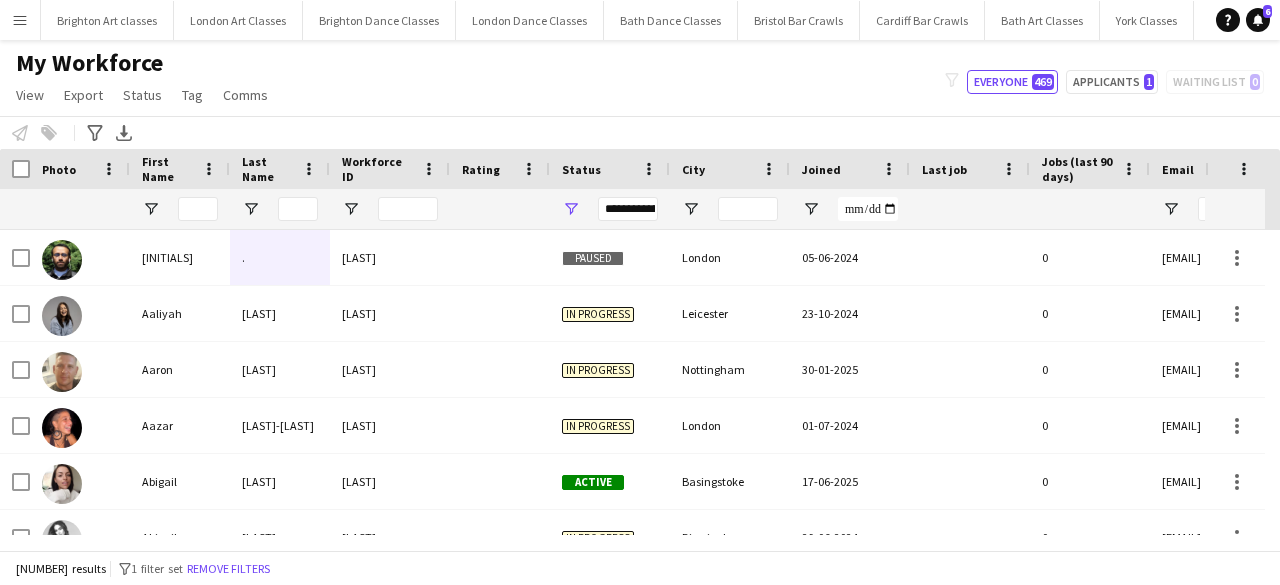 click on "Menu" at bounding box center (20, 20) 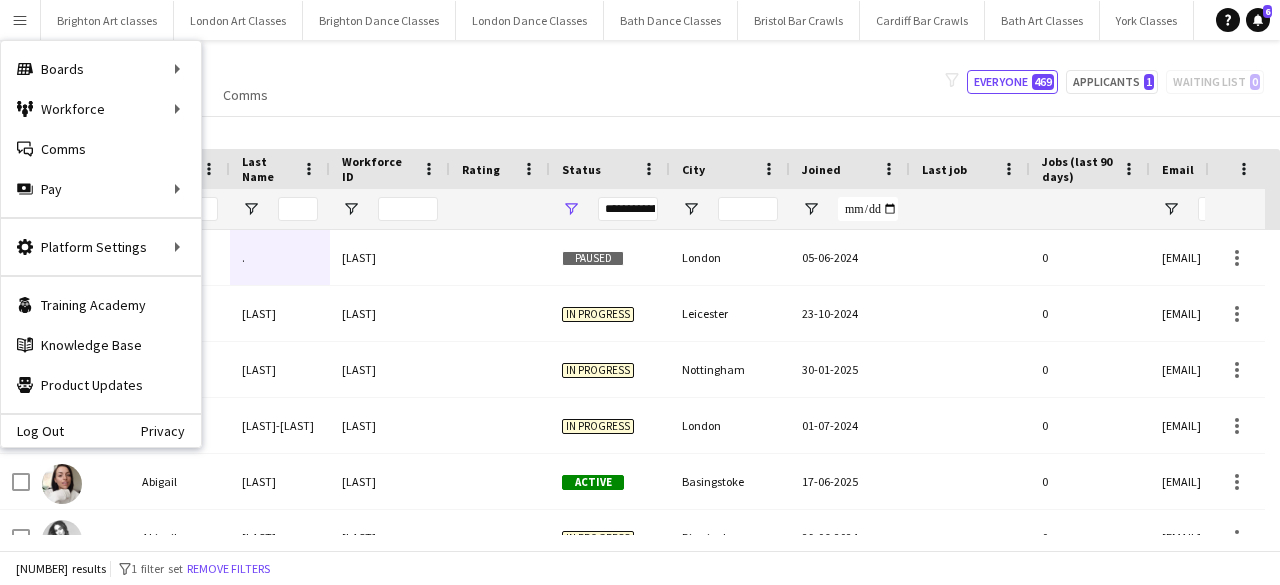 click on "My Workforce" 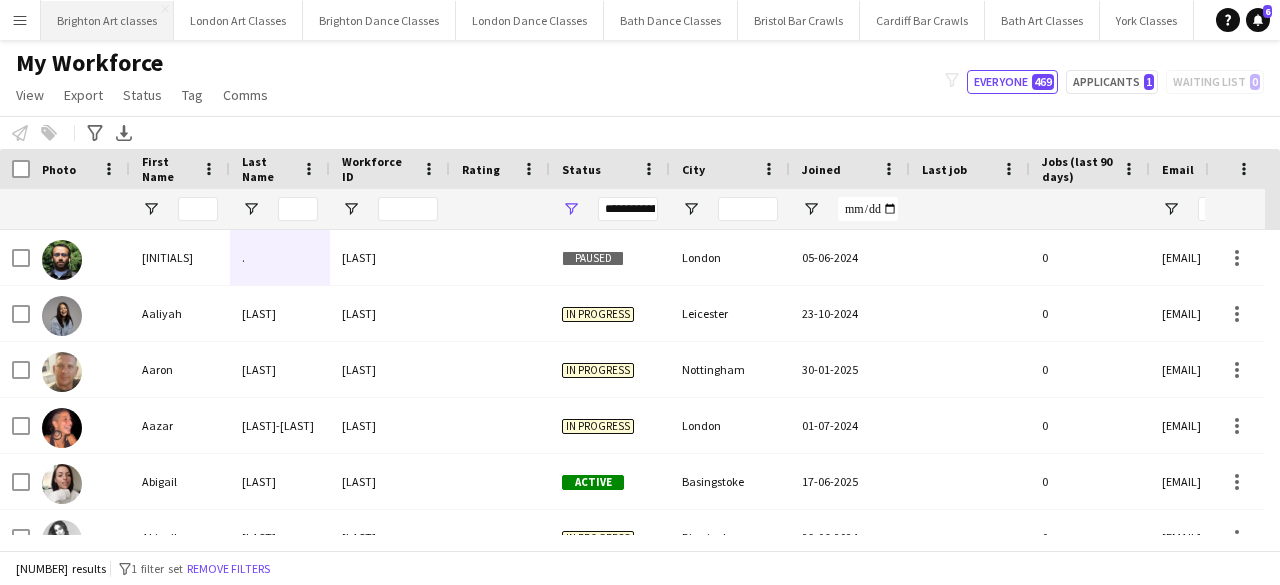 click on "Brighton Art classes
Close" at bounding box center [107, 20] 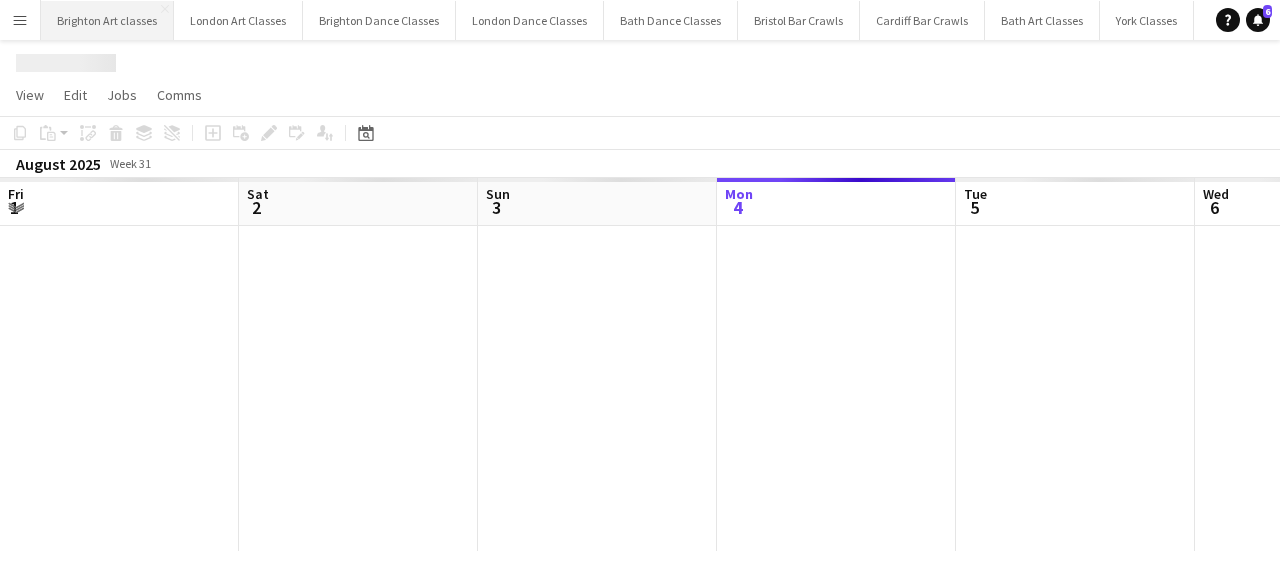 scroll, scrollTop: 0, scrollLeft: 478, axis: horizontal 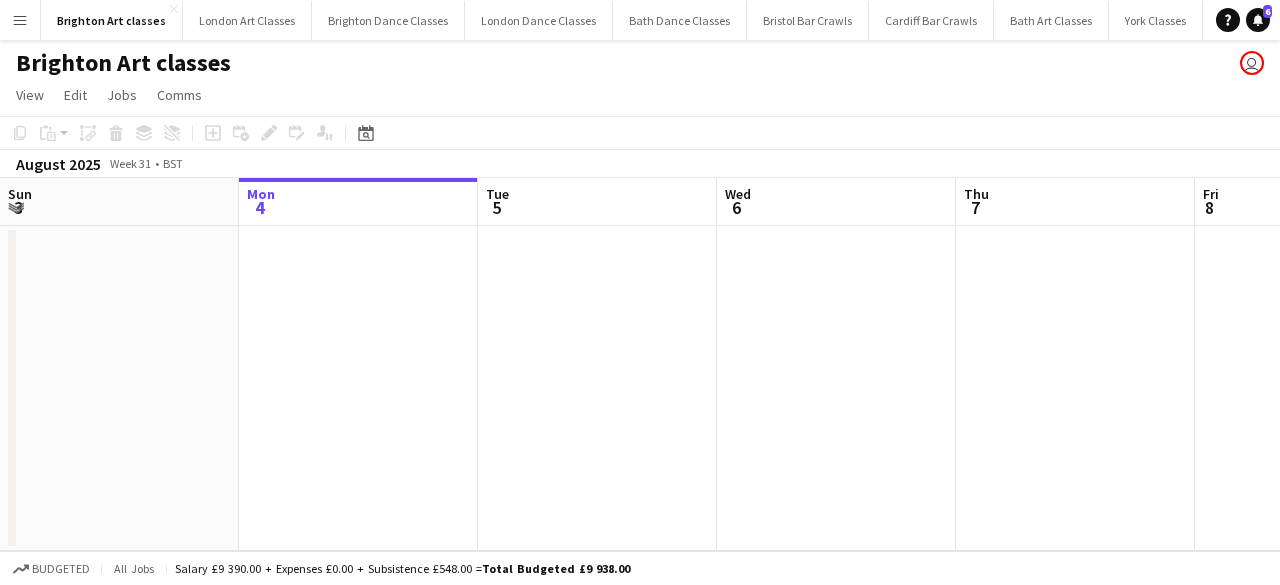 click on "Menu" at bounding box center [20, 20] 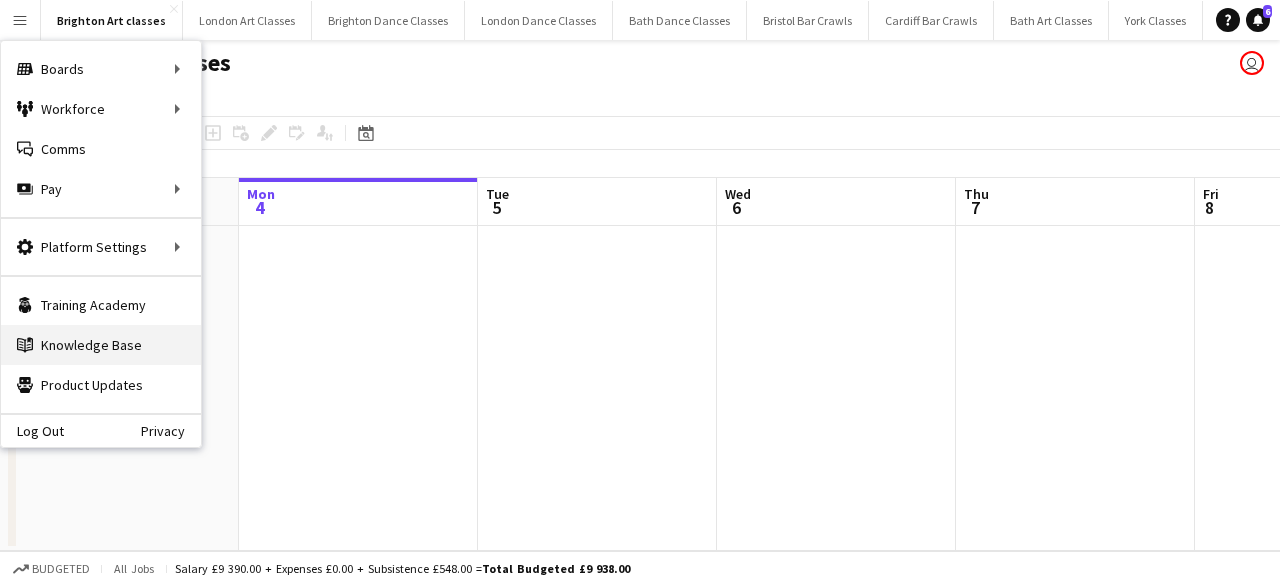 click on "Knowledge Base
Knowledge Base" at bounding box center (101, 345) 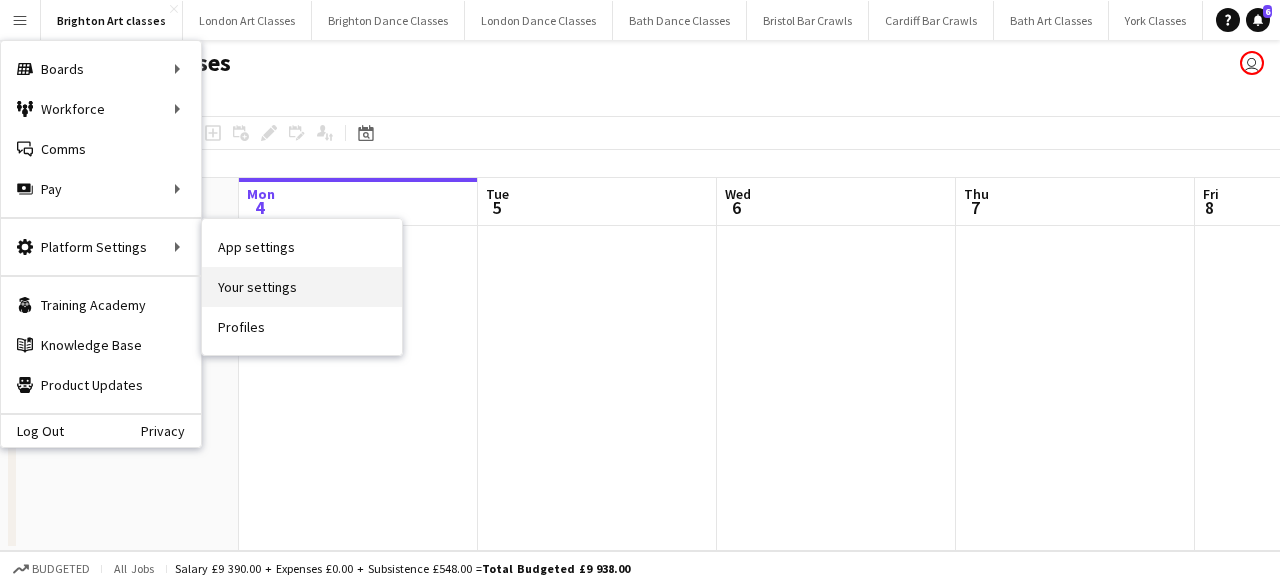 click on "Your settings" at bounding box center (302, 287) 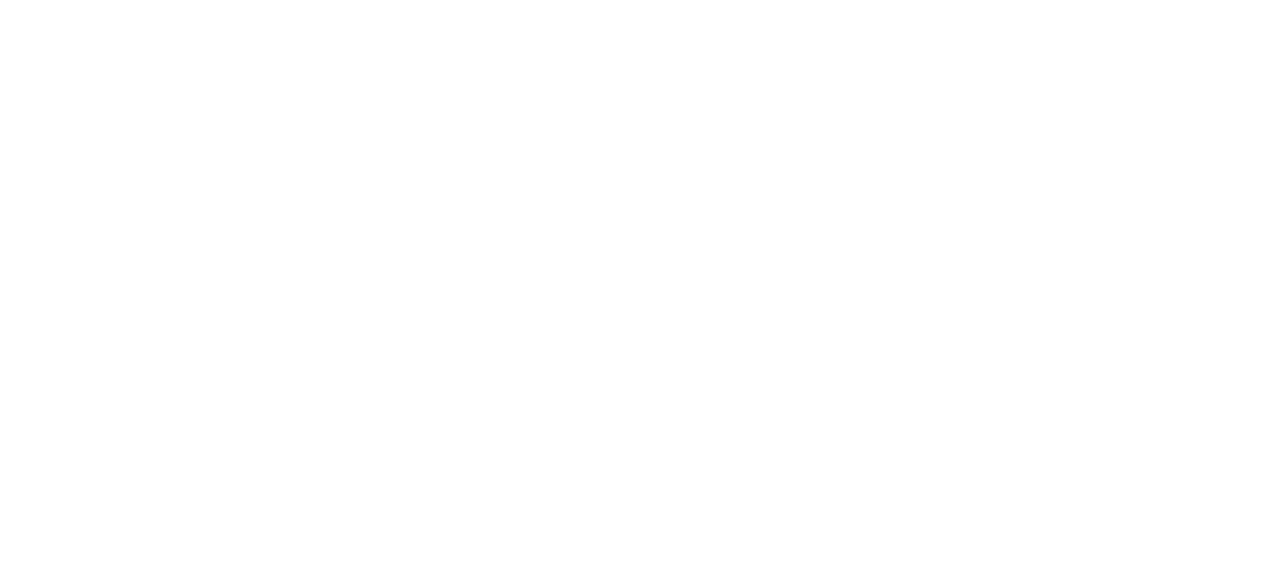 scroll, scrollTop: 0, scrollLeft: 0, axis: both 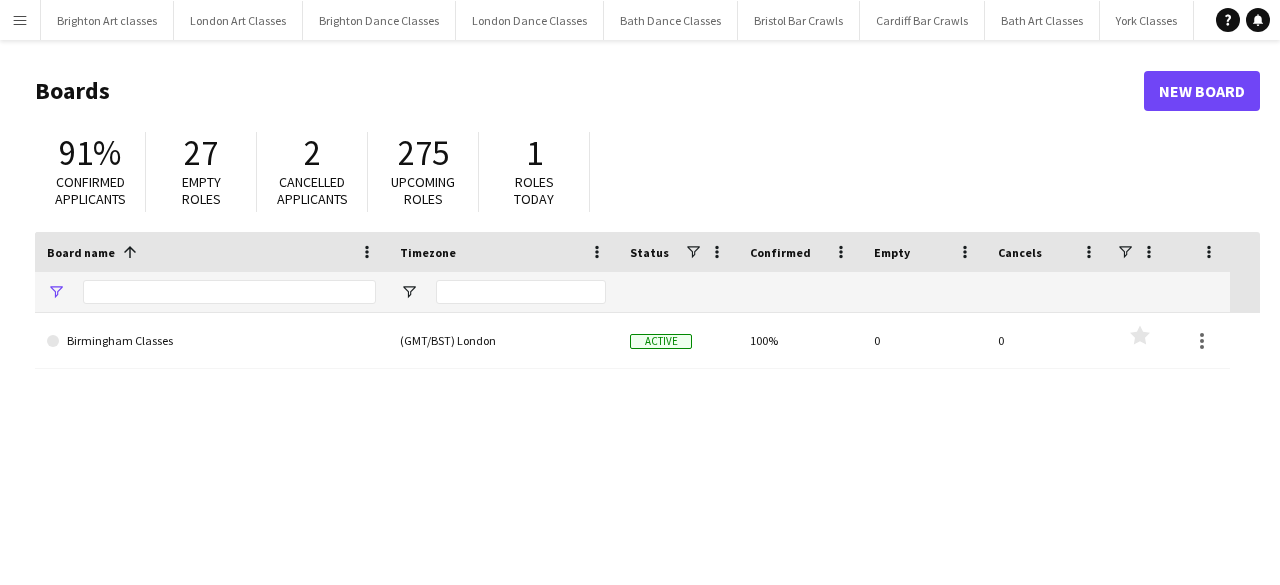 type on "**********" 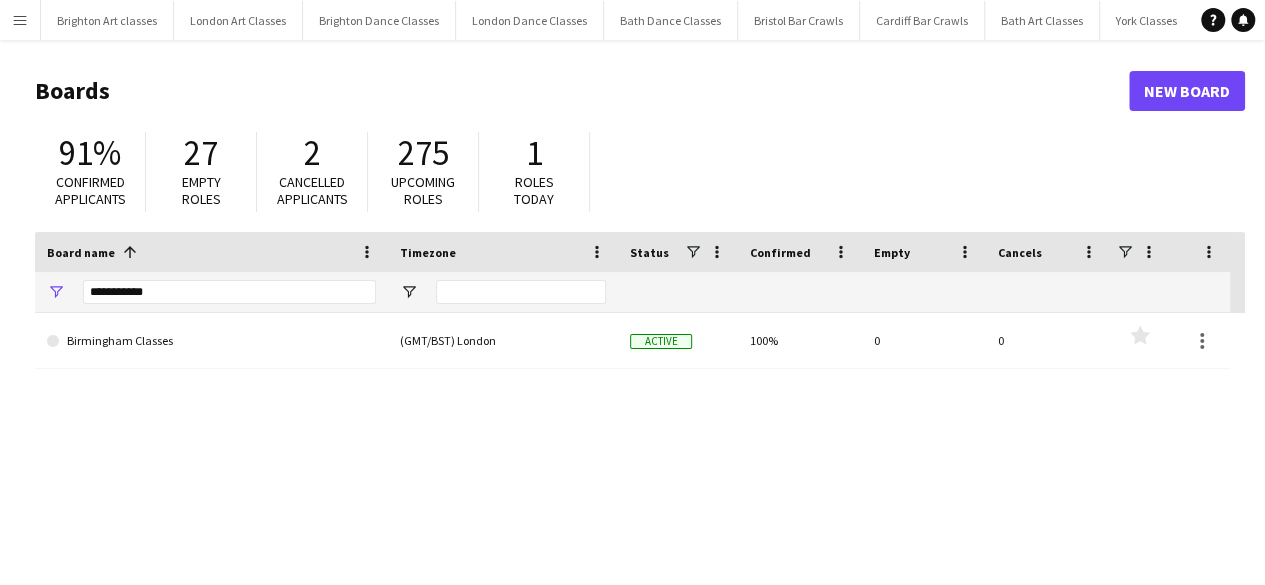 scroll, scrollTop: 0, scrollLeft: 0, axis: both 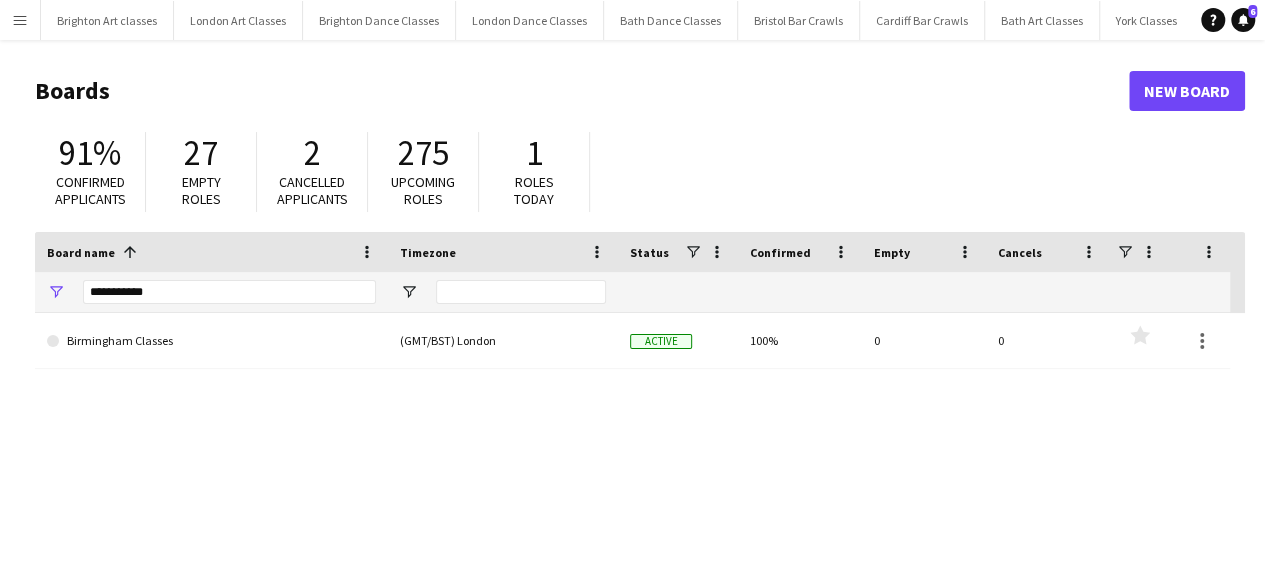 click on "[NUMBER]% Confirmed applicants" 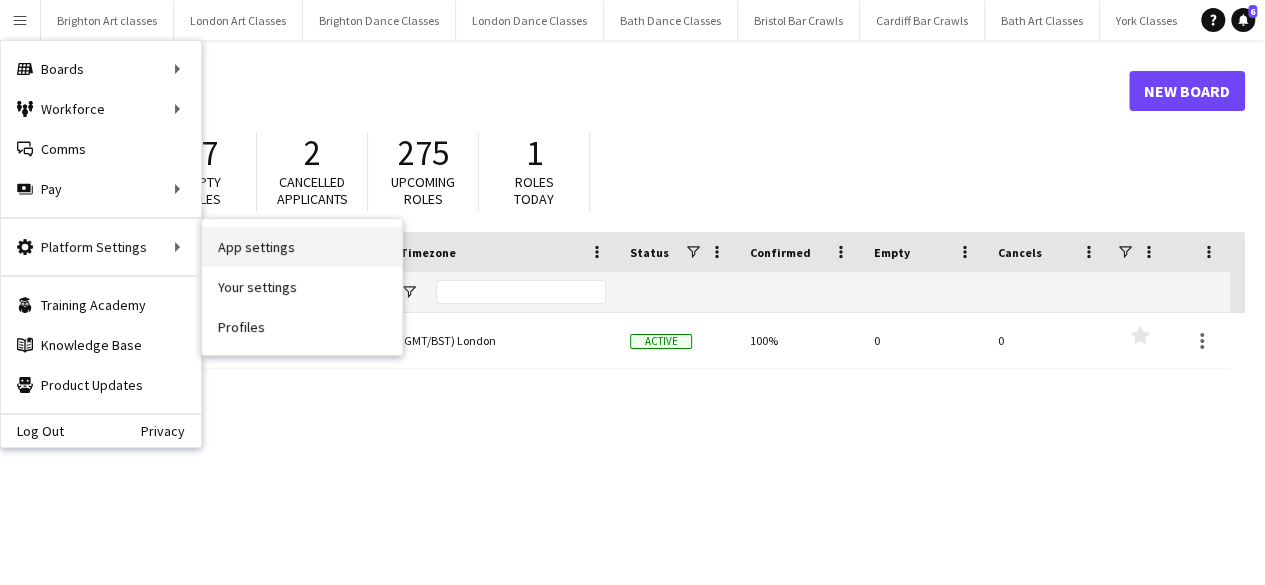 click on "App settings" at bounding box center [302, 247] 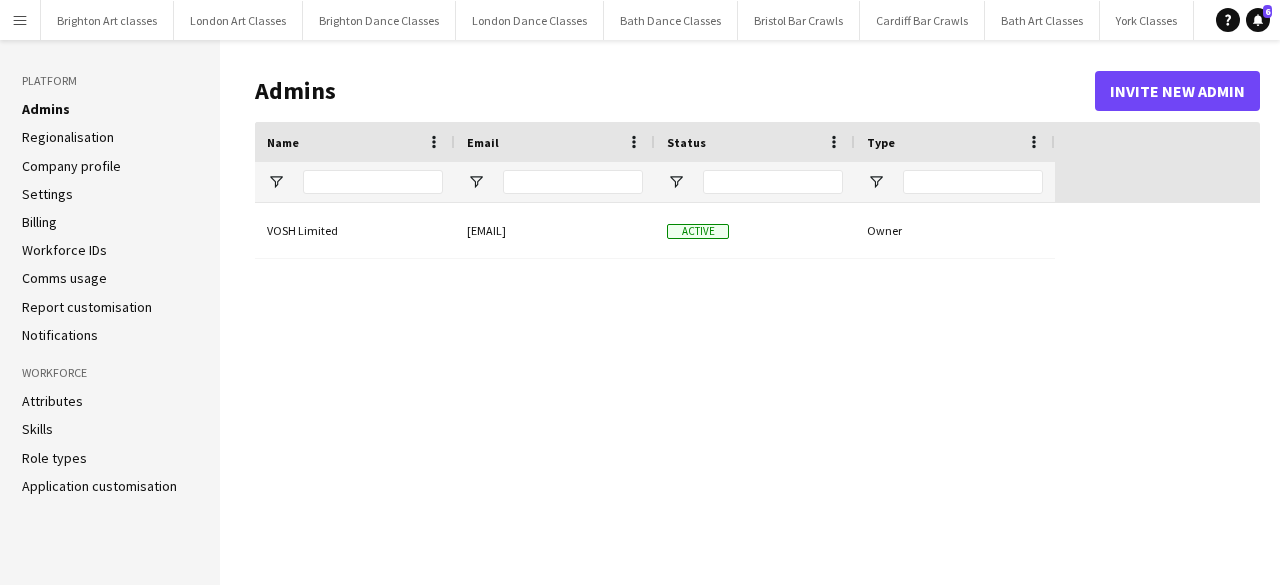 type on "**********" 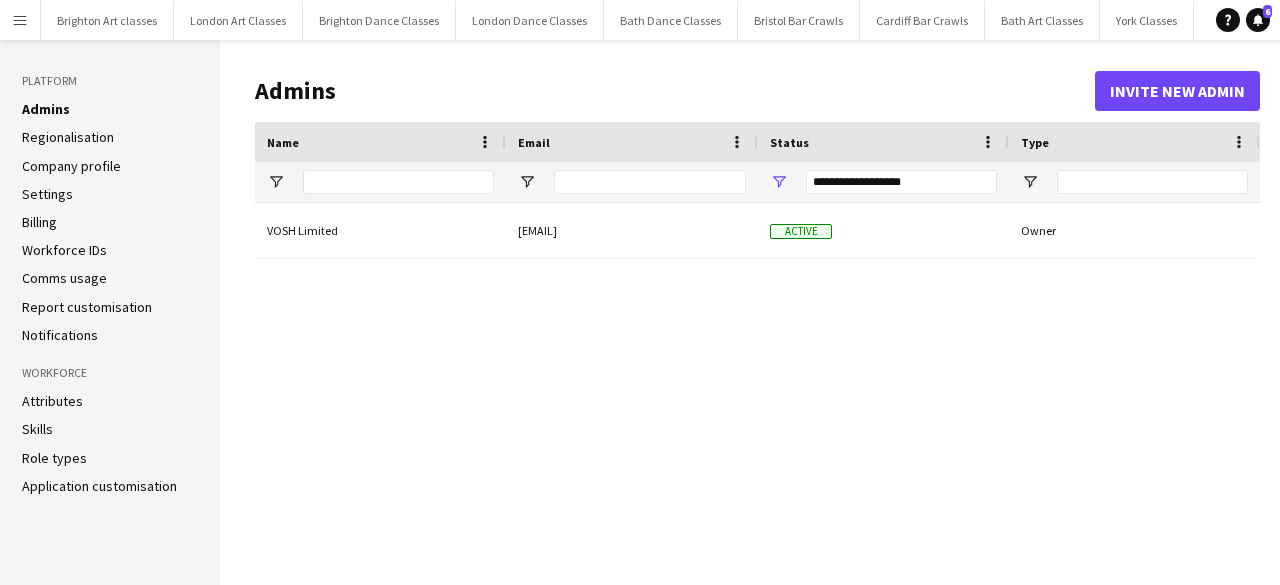 click on "Report customisation" 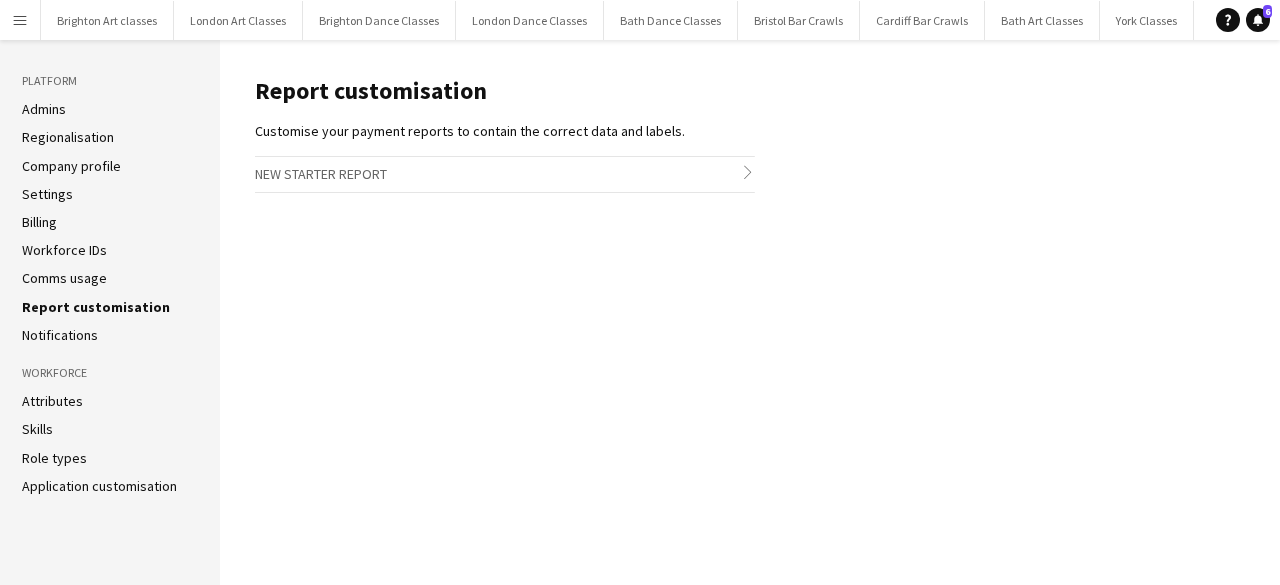 click on "Application customisation" 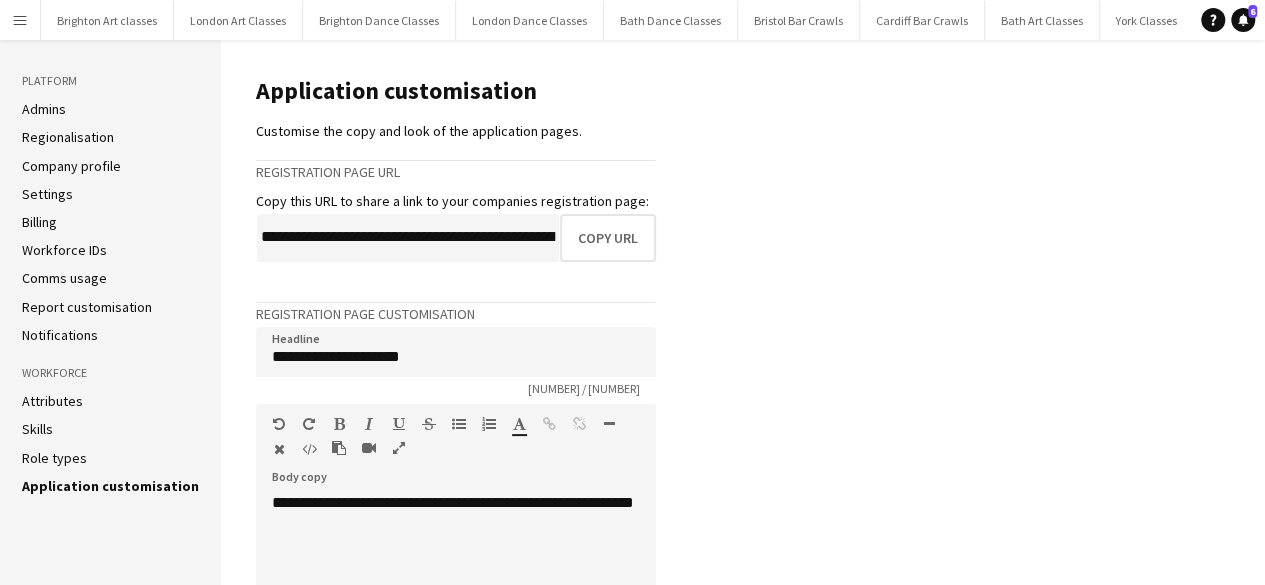 click on "Settings" 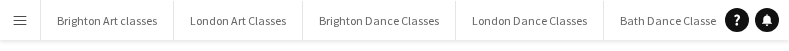 type on "**********" 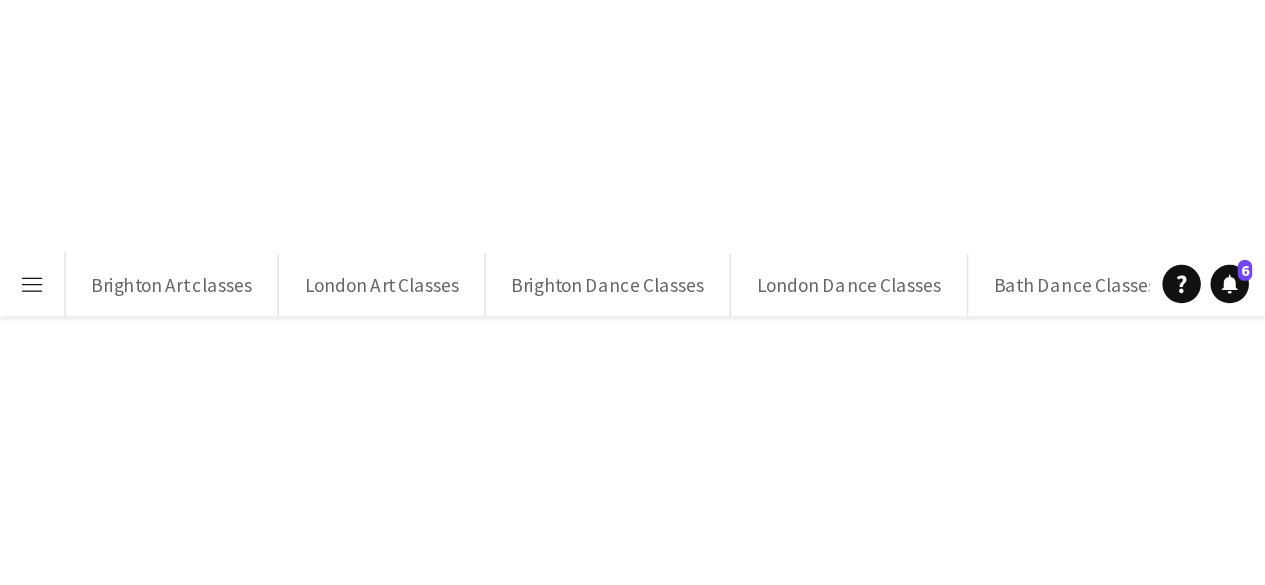 scroll, scrollTop: 0, scrollLeft: 0, axis: both 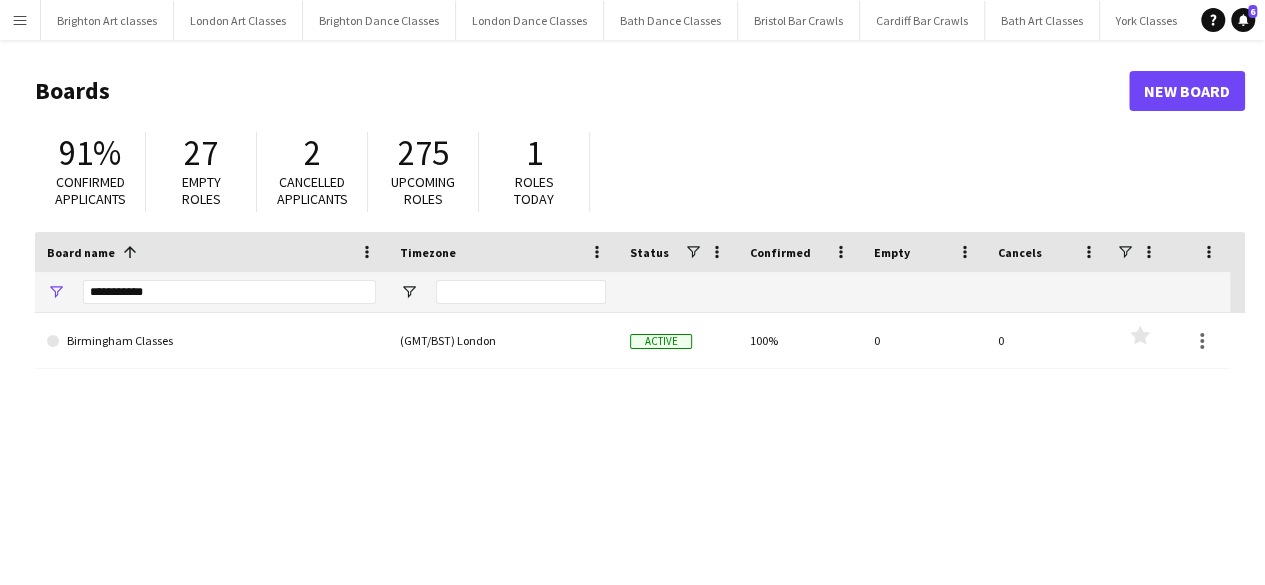click on "Menu" at bounding box center [20, 20] 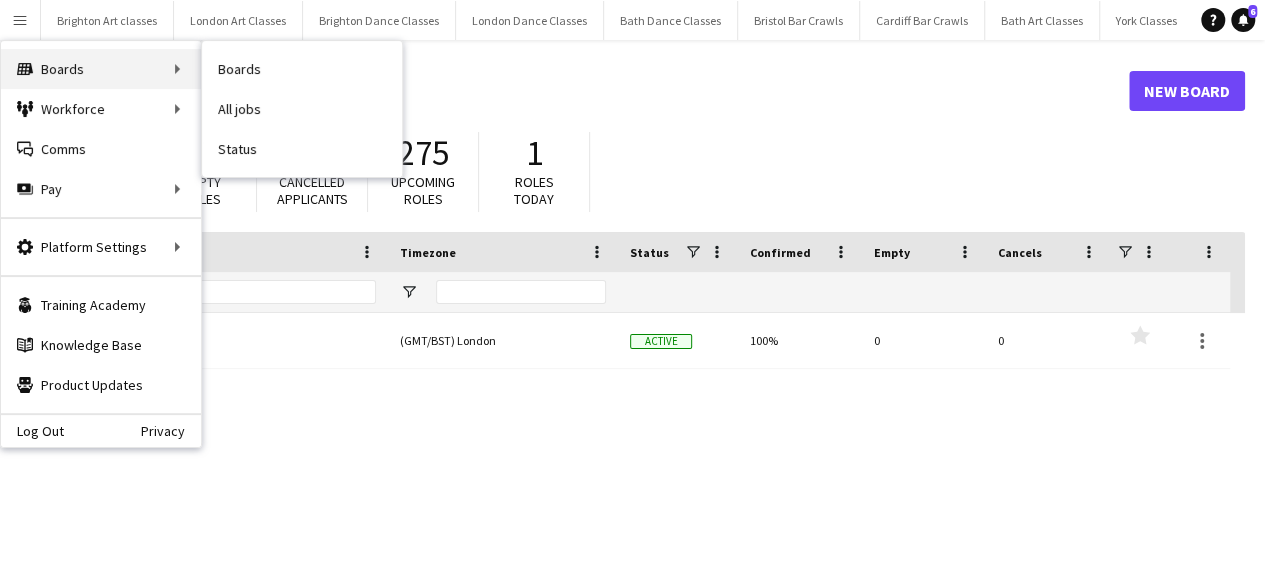 click on "Boards
Boards" at bounding box center (101, 69) 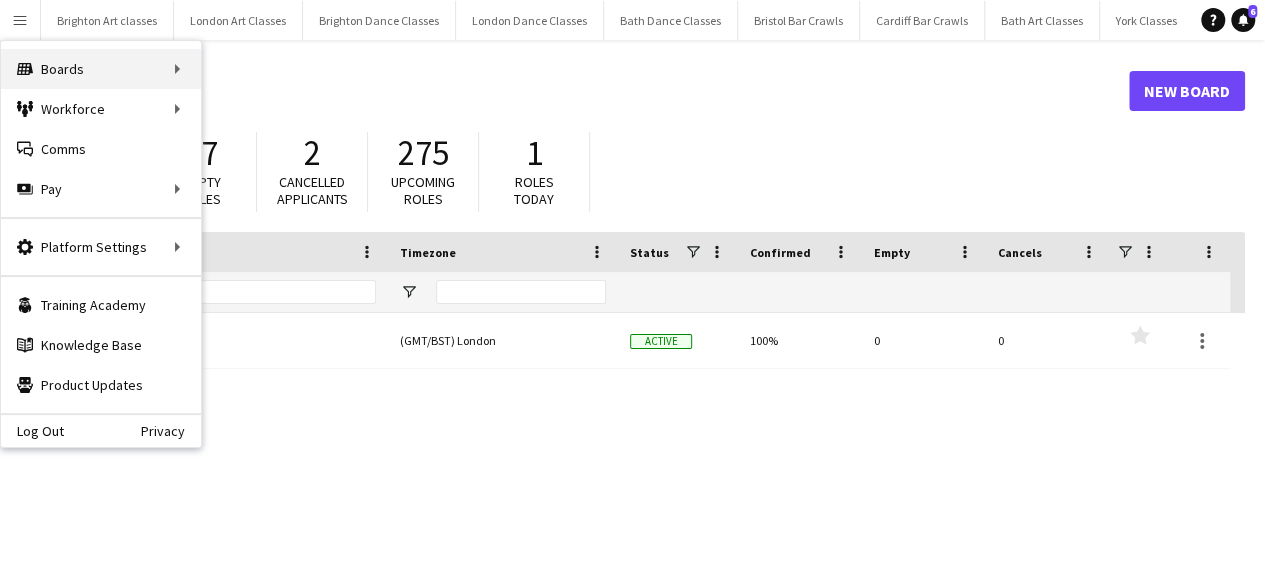click on "Boards
Boards" at bounding box center [101, 69] 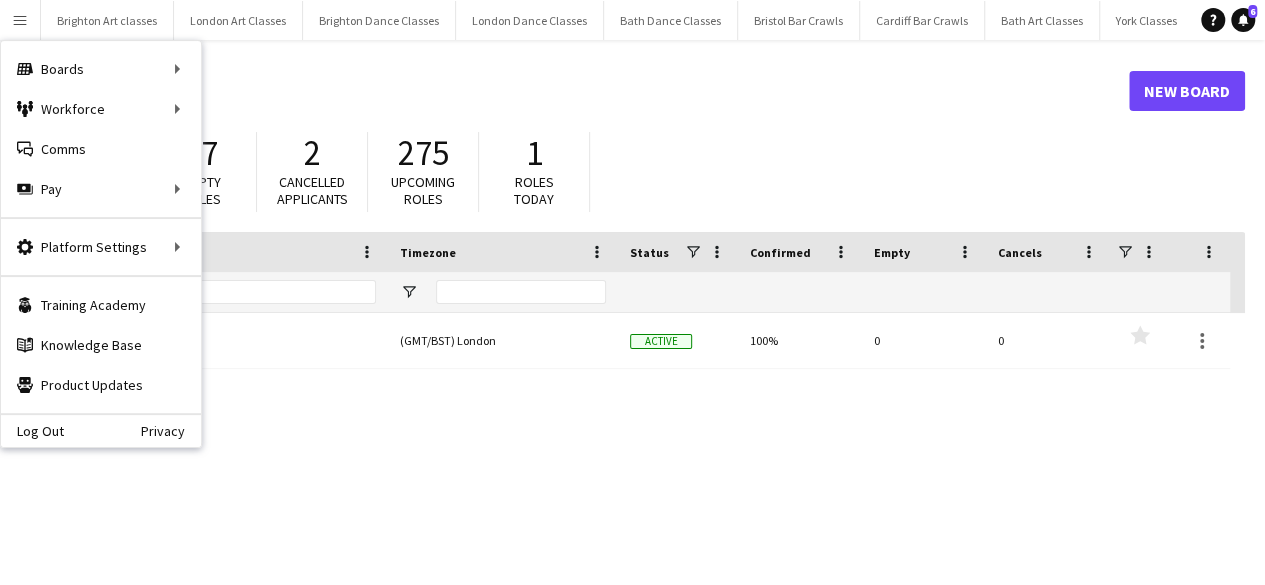 click on "1" 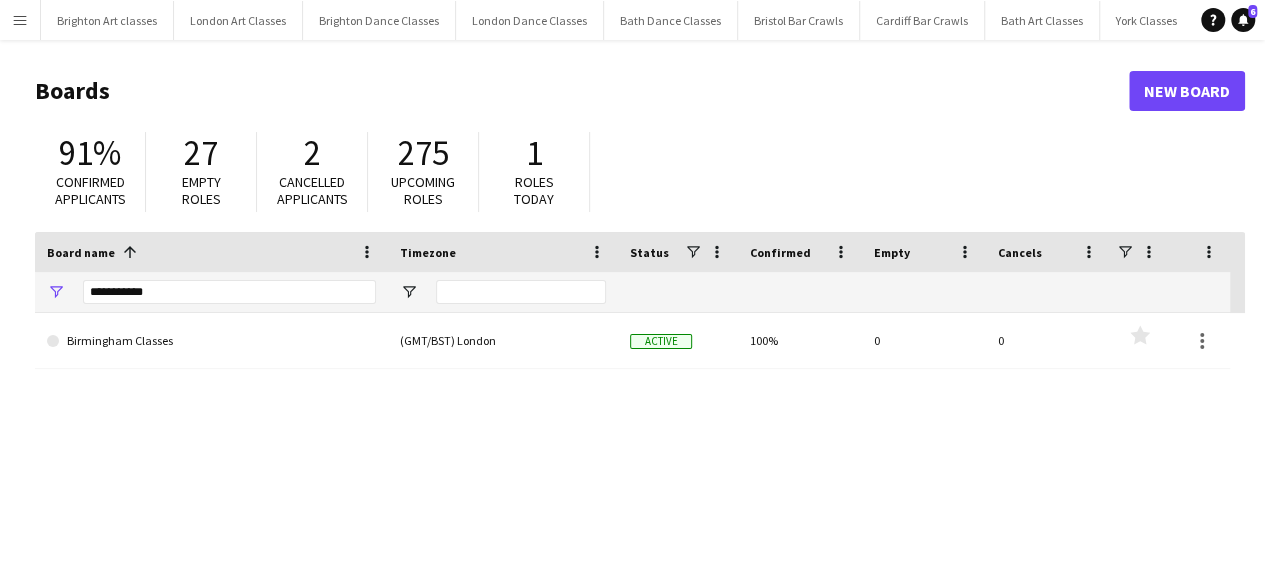 click on "91% Confirmed applicants 27 Empty roles 2 Cancelled applicants 275 Upcoming roles 1 Roles today" 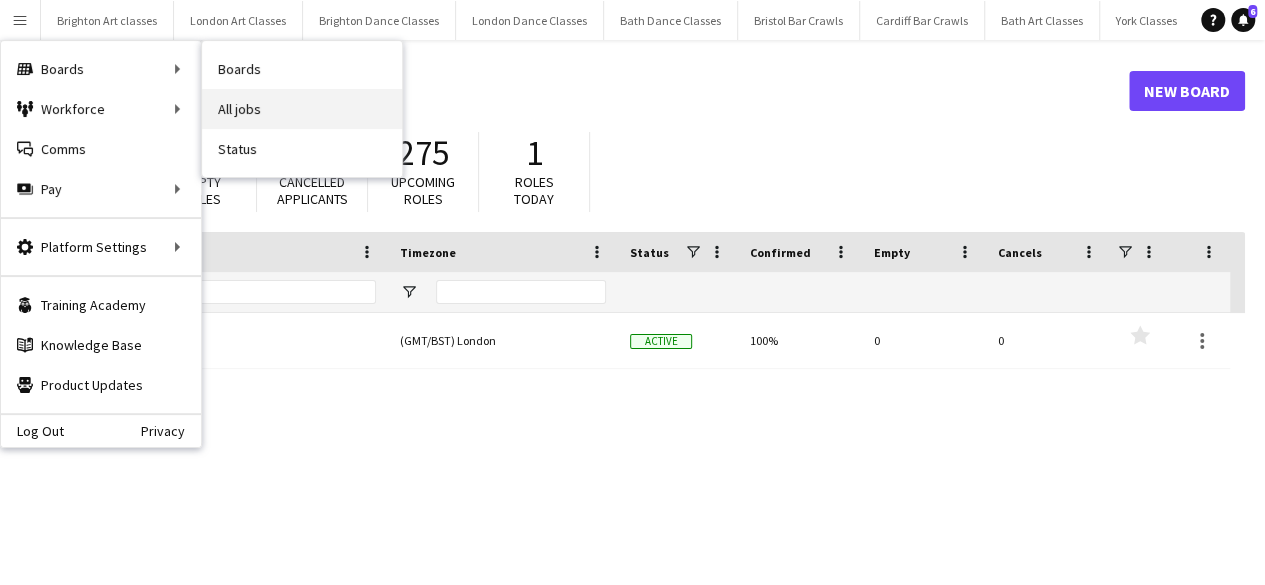 click on "All jobs" at bounding box center (302, 109) 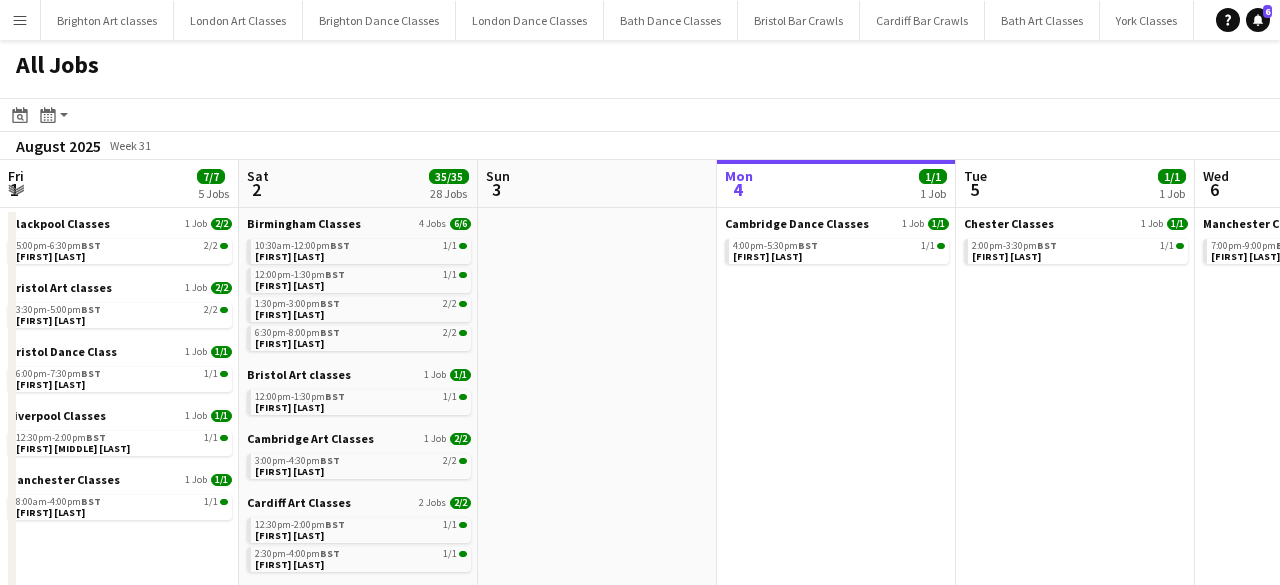 scroll, scrollTop: 0, scrollLeft: 478, axis: horizontal 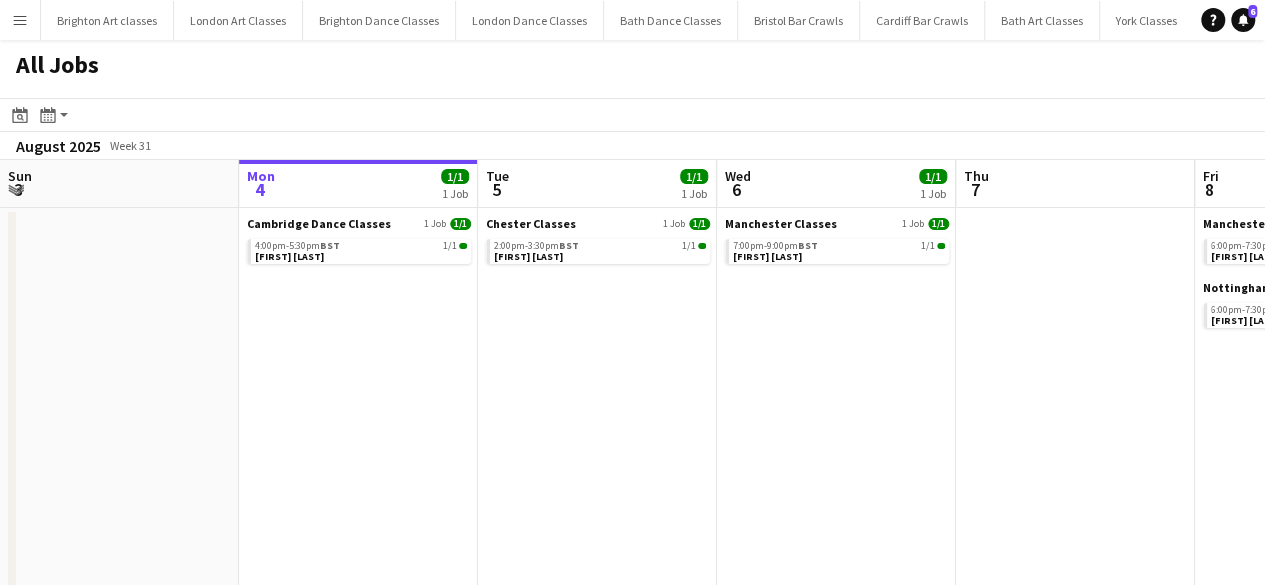 click on "Menu" at bounding box center (20, 20) 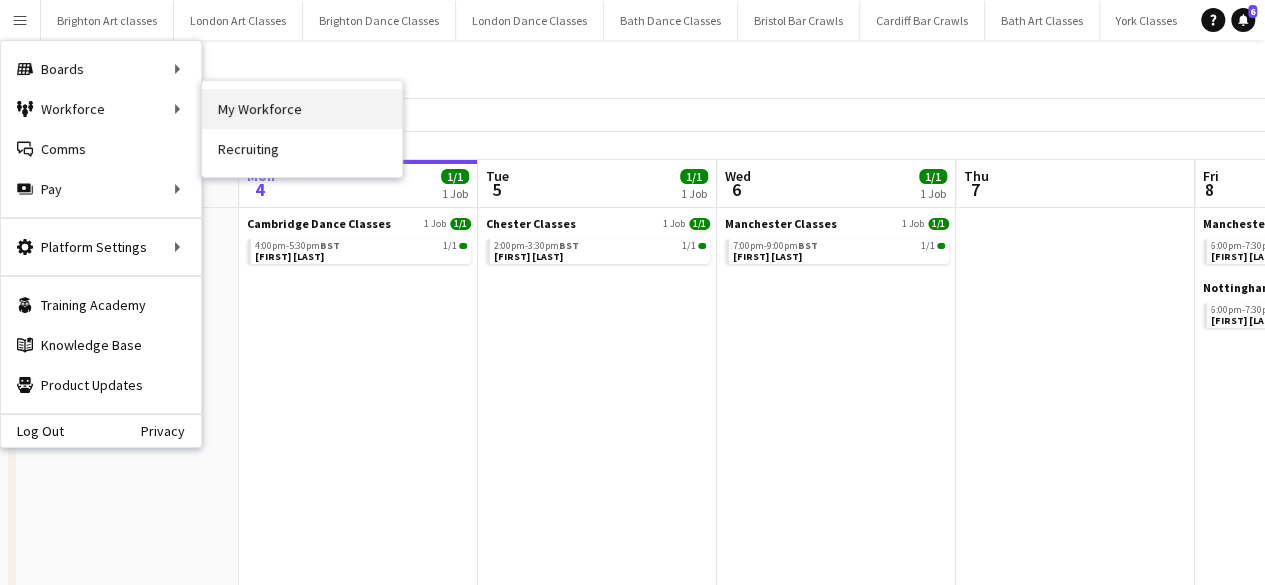 click on "My Workforce" at bounding box center [302, 109] 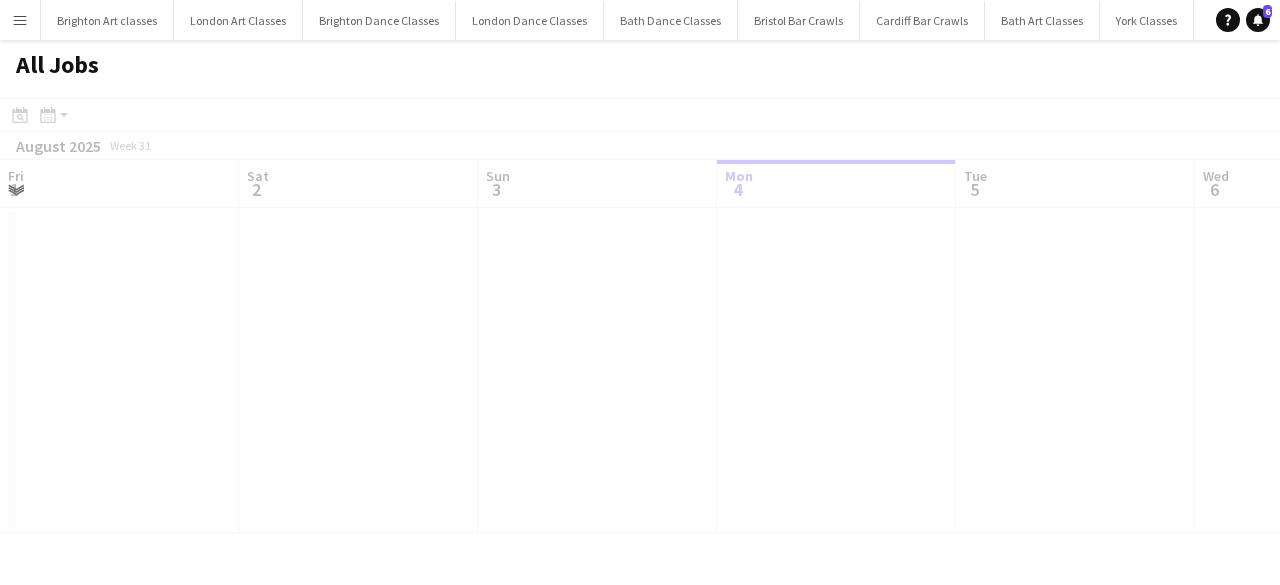 scroll, scrollTop: 0, scrollLeft: 478, axis: horizontal 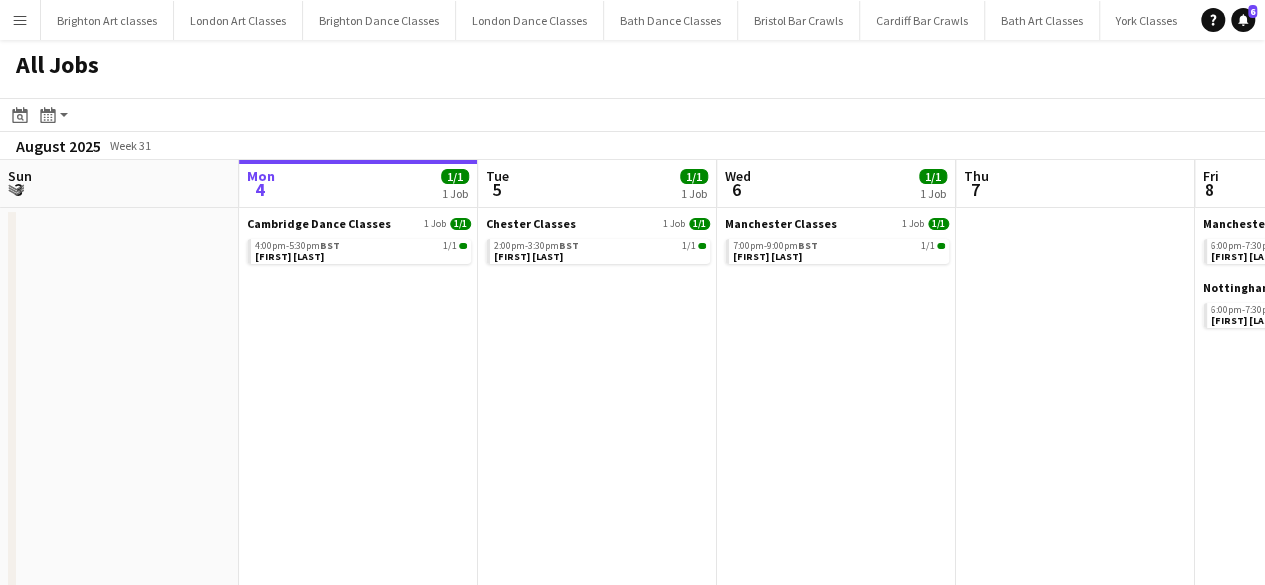 click on "Menu" at bounding box center [20, 20] 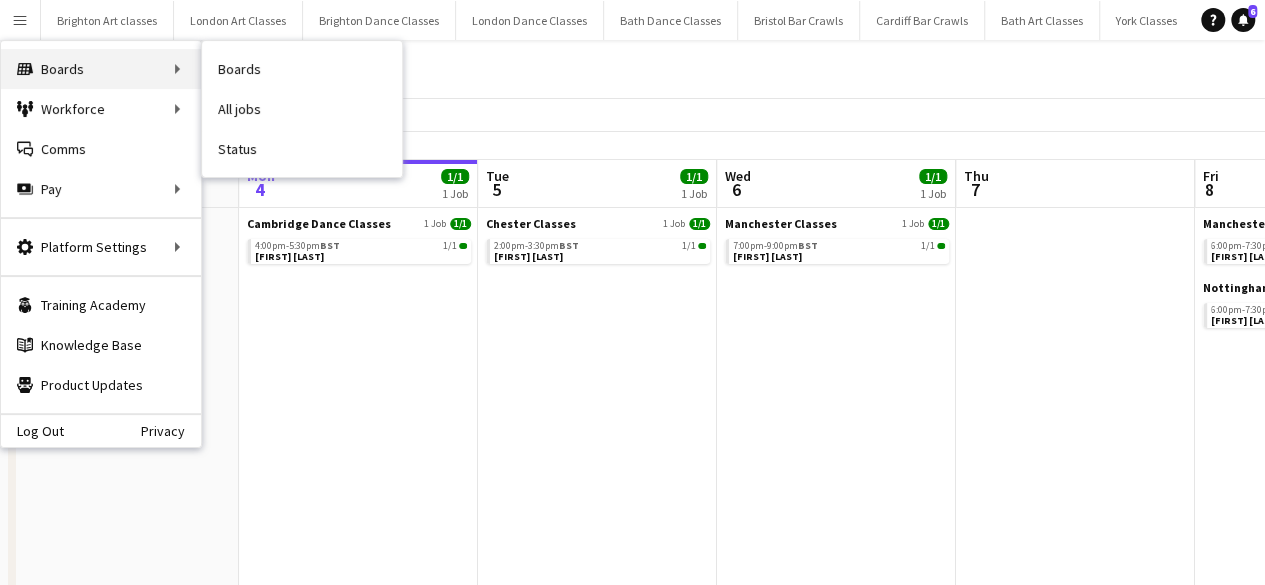 click on "Boards
Boards" at bounding box center (101, 69) 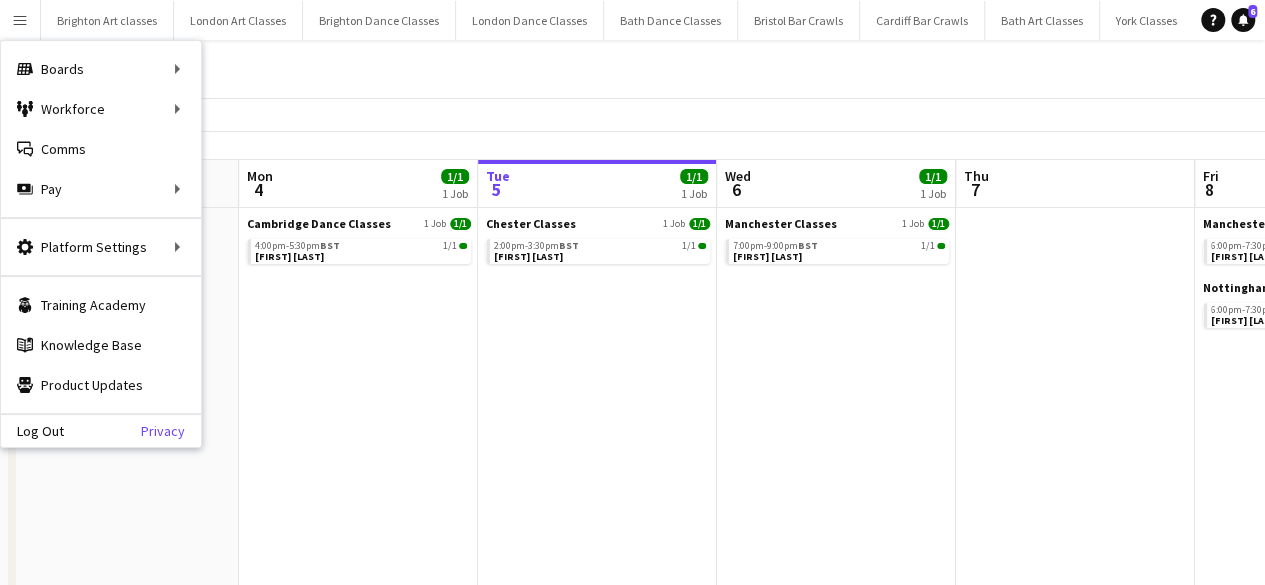 click on "Privacy" at bounding box center (171, 431) 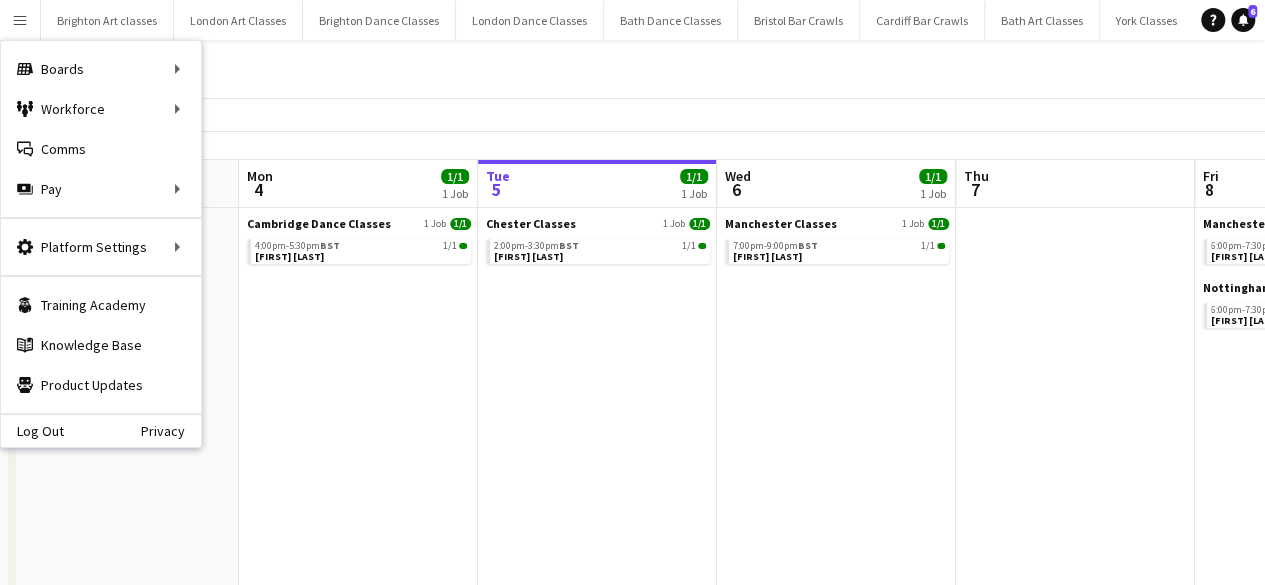 drag, startPoint x: 143, startPoint y: 257, endPoint x: 218, endPoint y: 281, distance: 78.74643 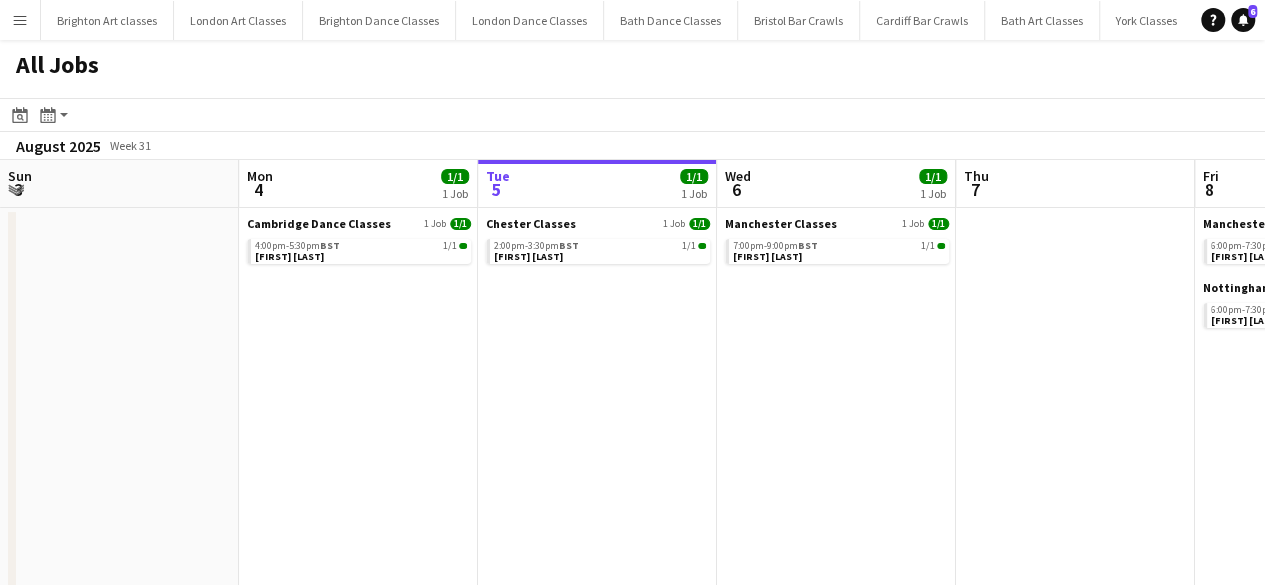 click on "Menu" at bounding box center (20, 20) 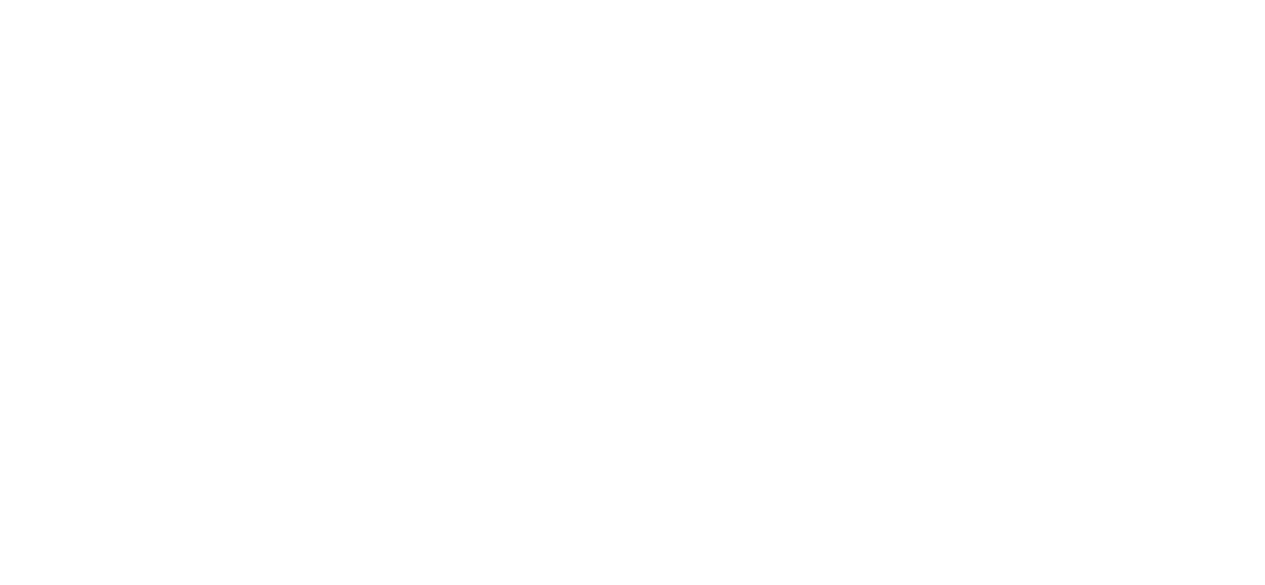 scroll, scrollTop: 0, scrollLeft: 0, axis: both 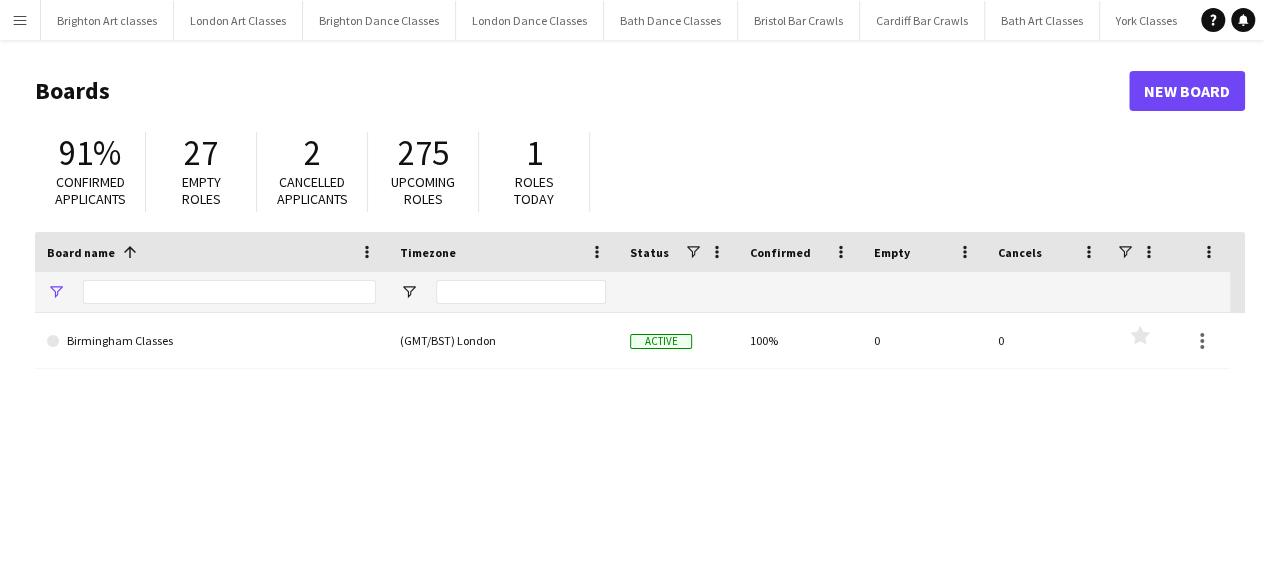 type on "**********" 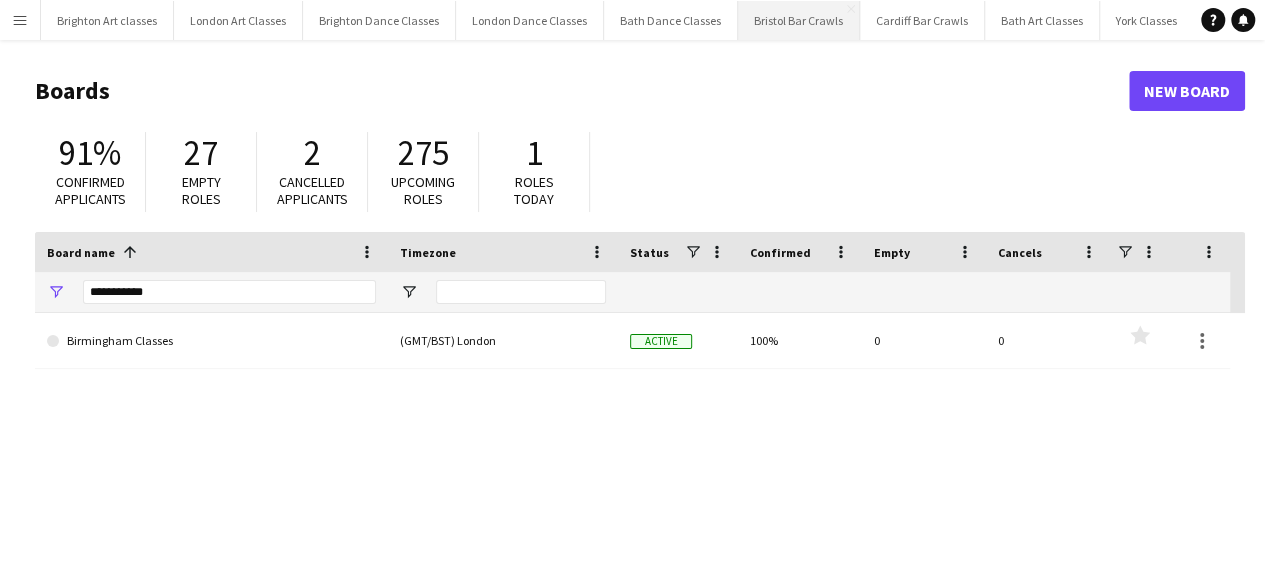 scroll, scrollTop: 0, scrollLeft: 0, axis: both 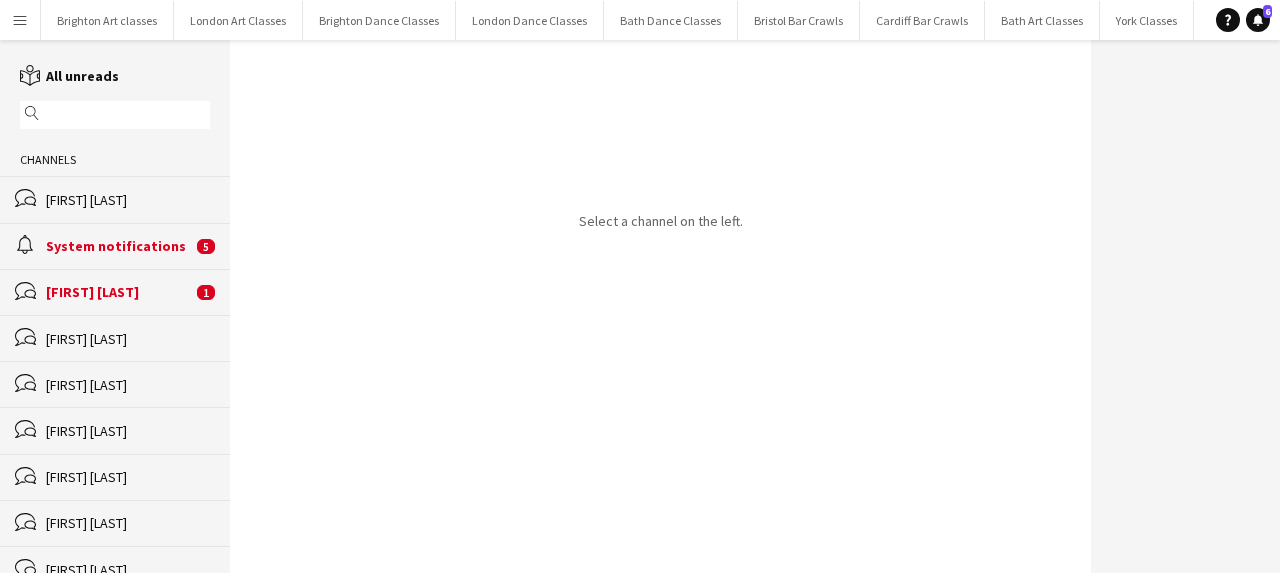 click on "[NOTIFICATION]   [CATEGORY]   [NUMBER]" 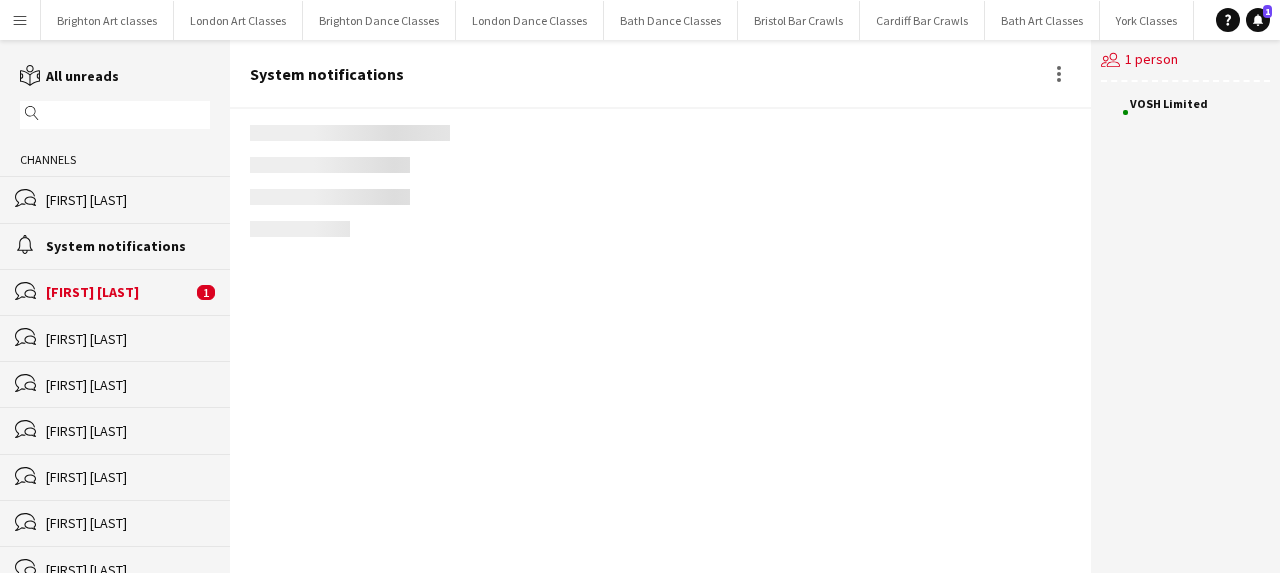 scroll, scrollTop: 1717, scrollLeft: 0, axis: vertical 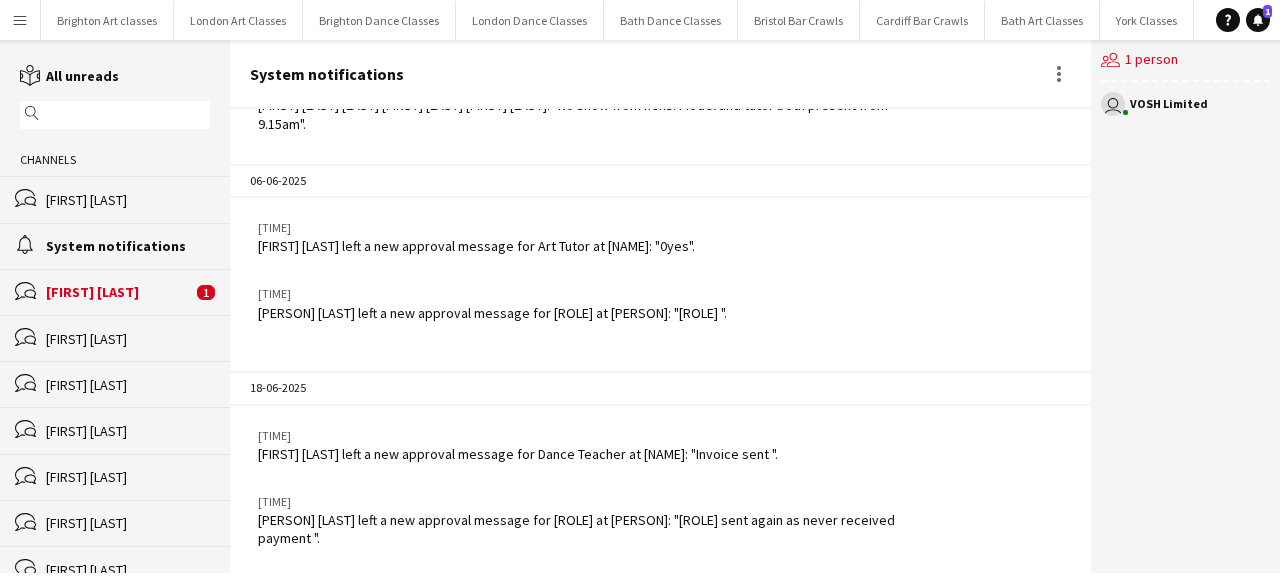 click on "[NAME]   [FIRST] [LAST]   [NUMBER]" 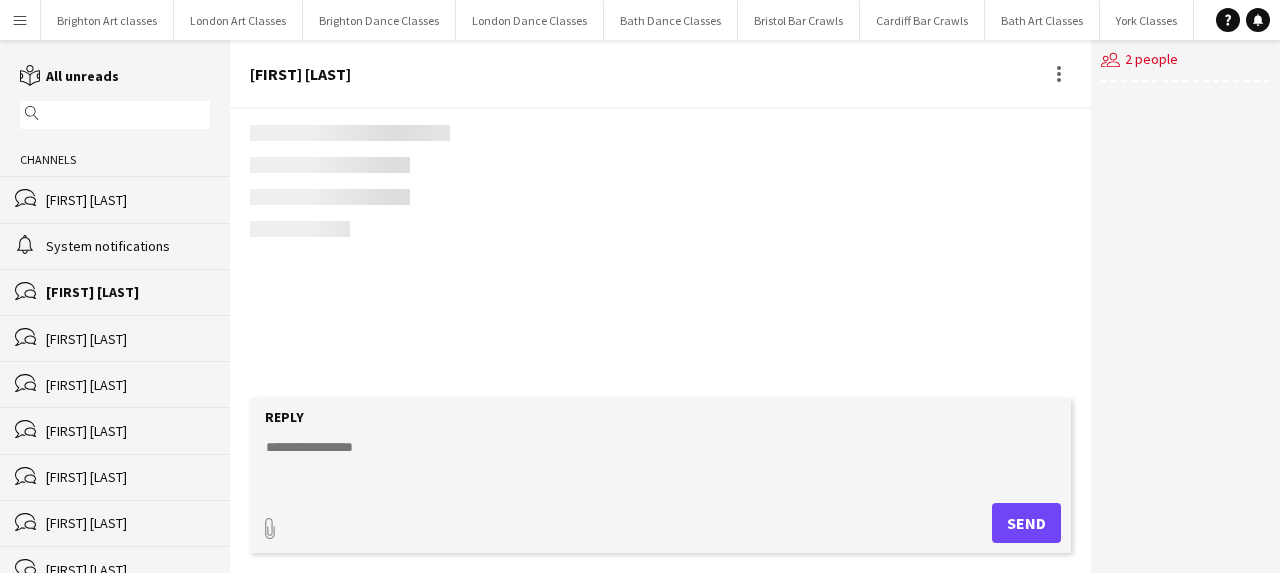 scroll, scrollTop: 226, scrollLeft: 0, axis: vertical 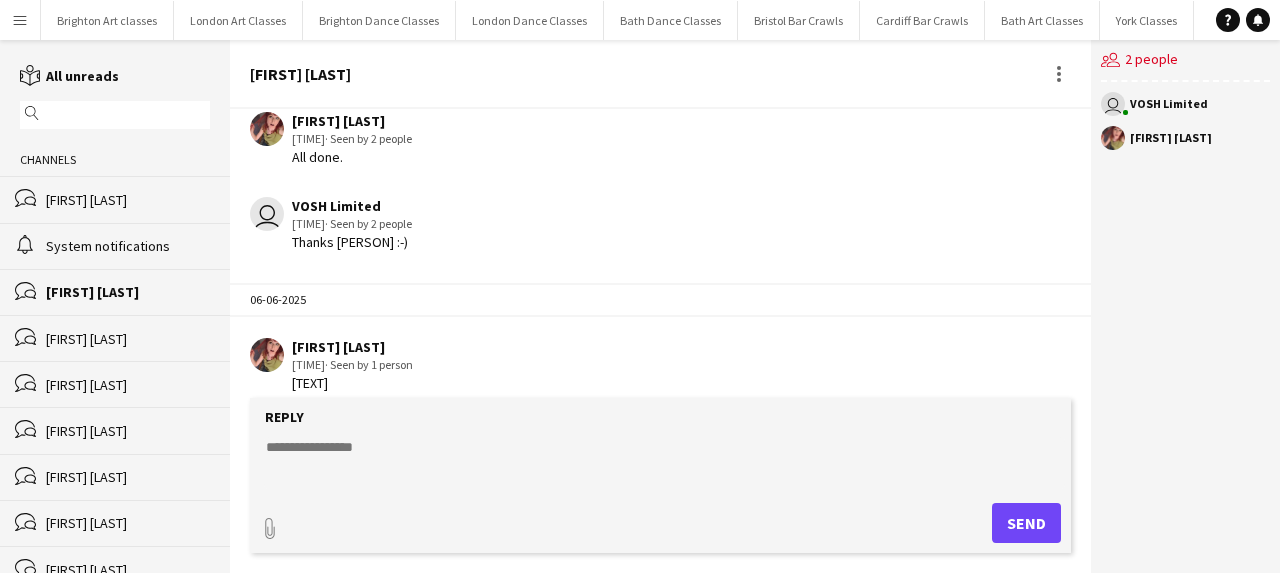 click on "Menu" at bounding box center (20, 20) 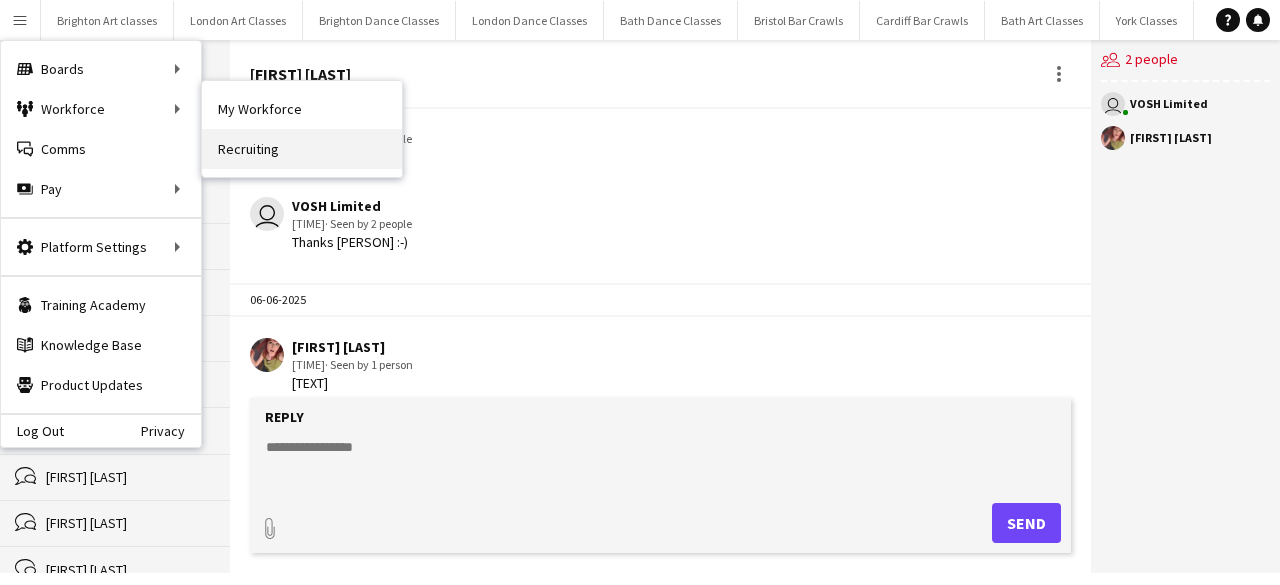 click on "Recruiting" at bounding box center (302, 149) 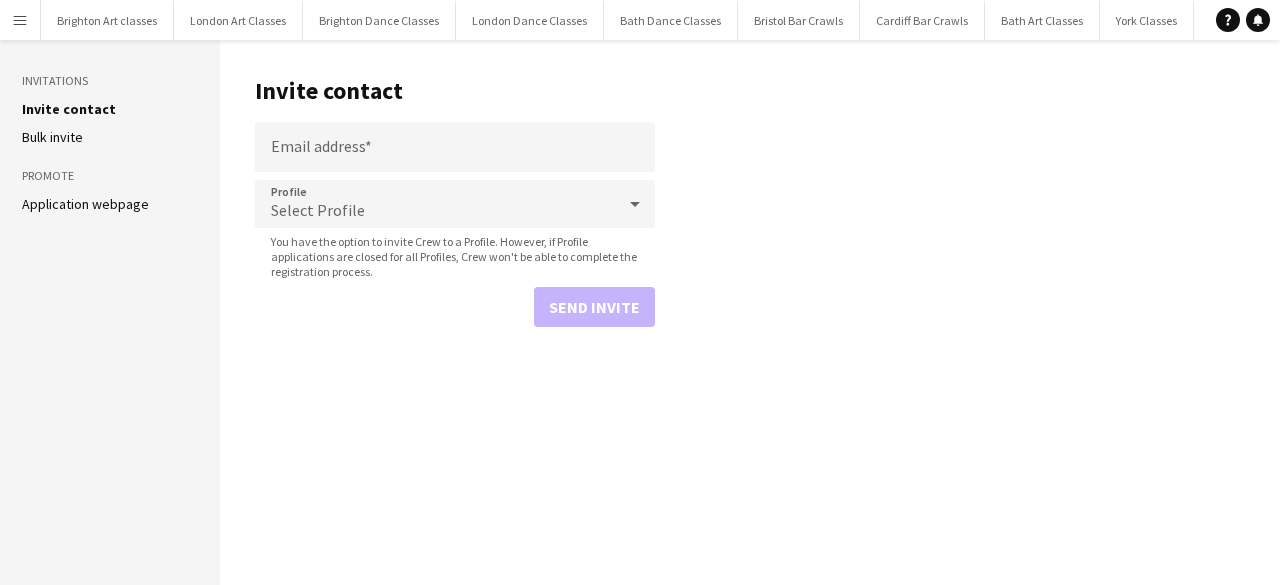 click on "Bulk invite" 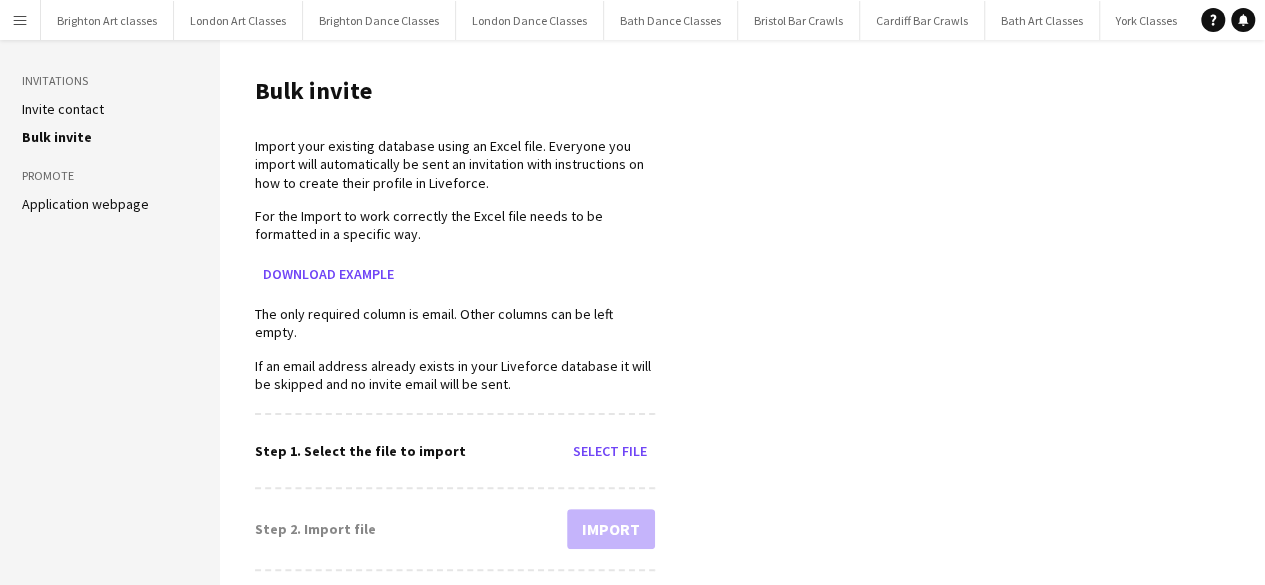 click on "Application webpage" 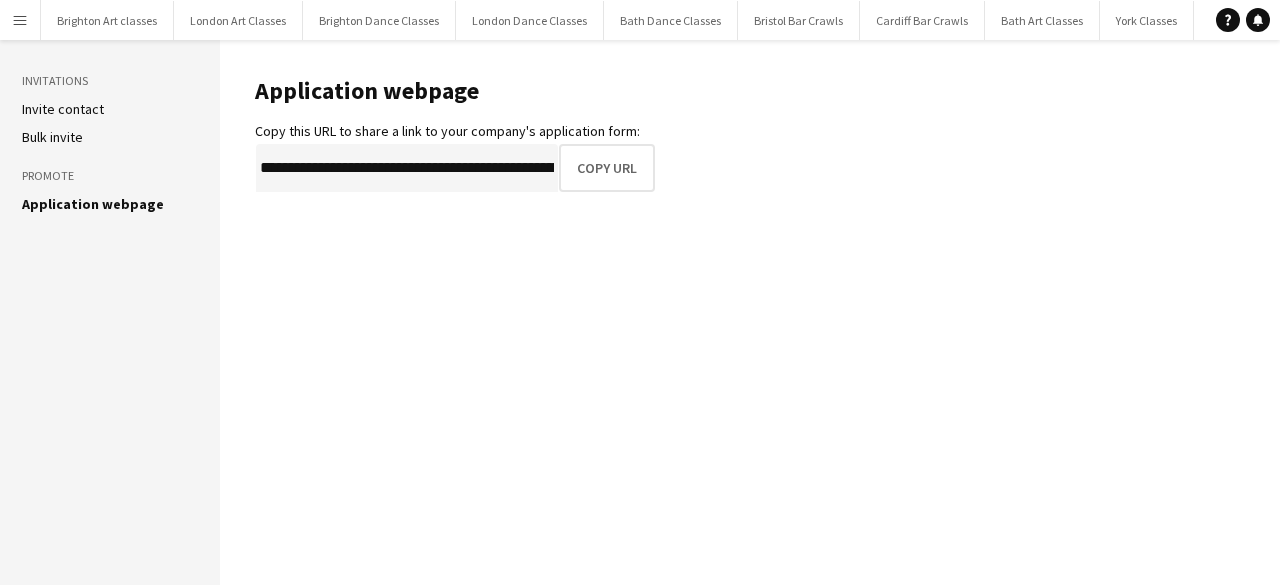 click on "Menu" at bounding box center [20, 20] 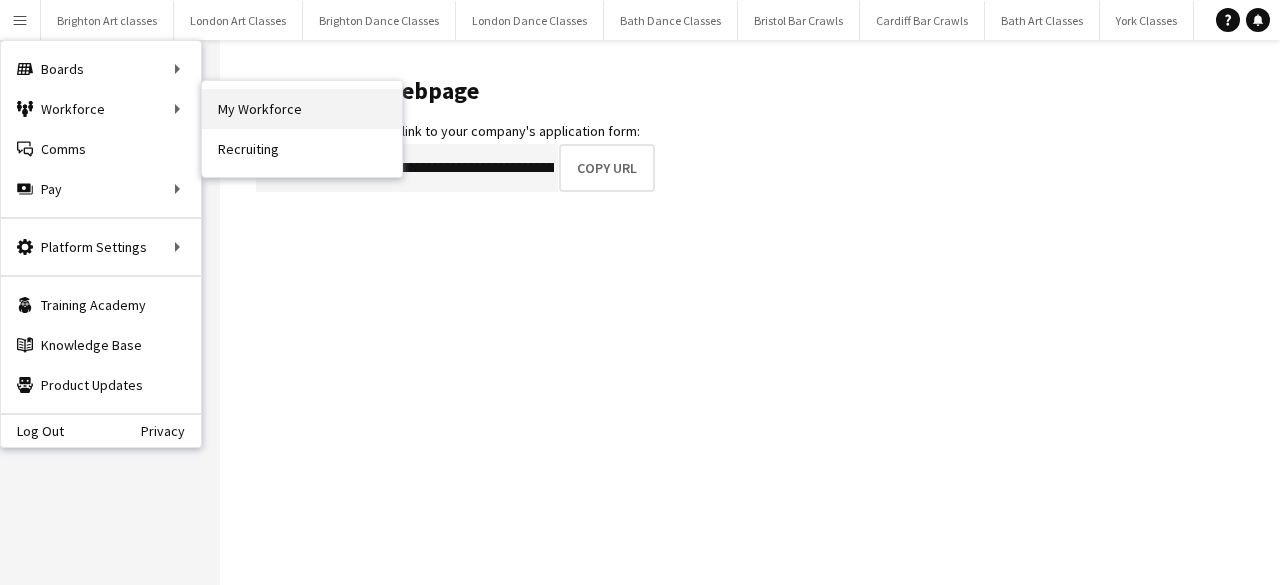 click on "My Workforce" at bounding box center [302, 109] 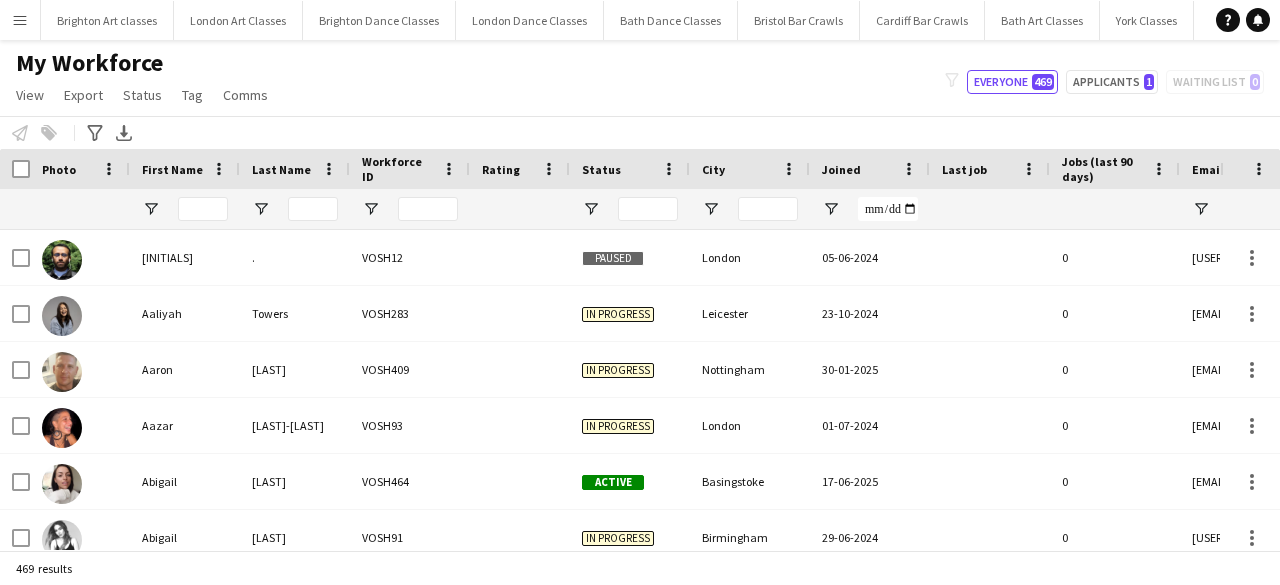 type on "**********" 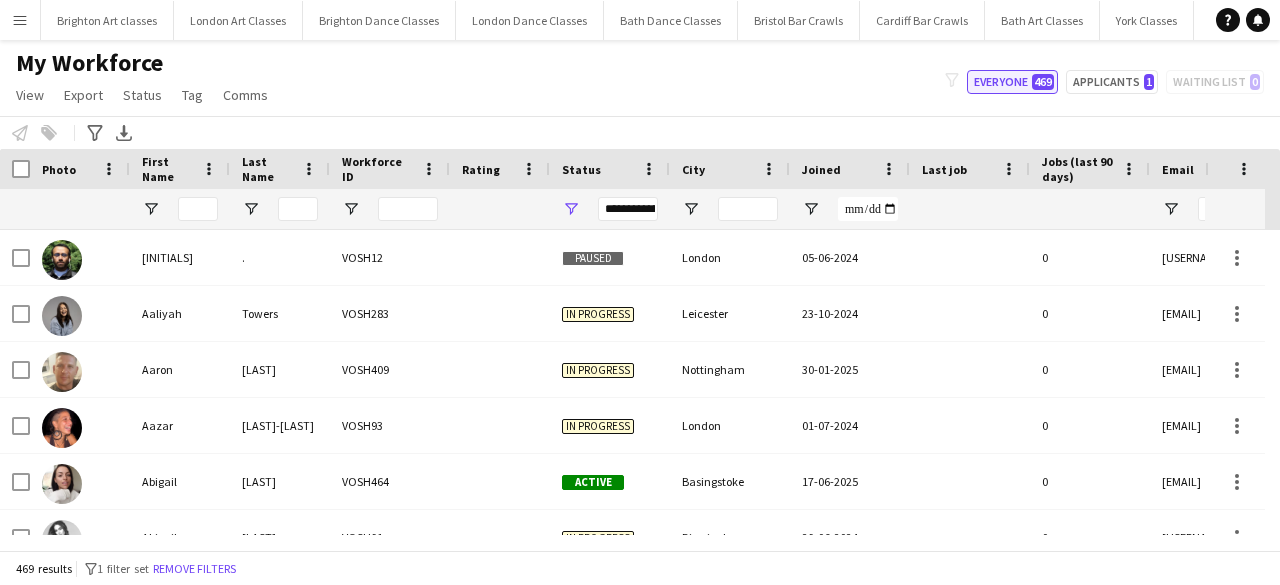 click on "Everyone   [NUMBER]" 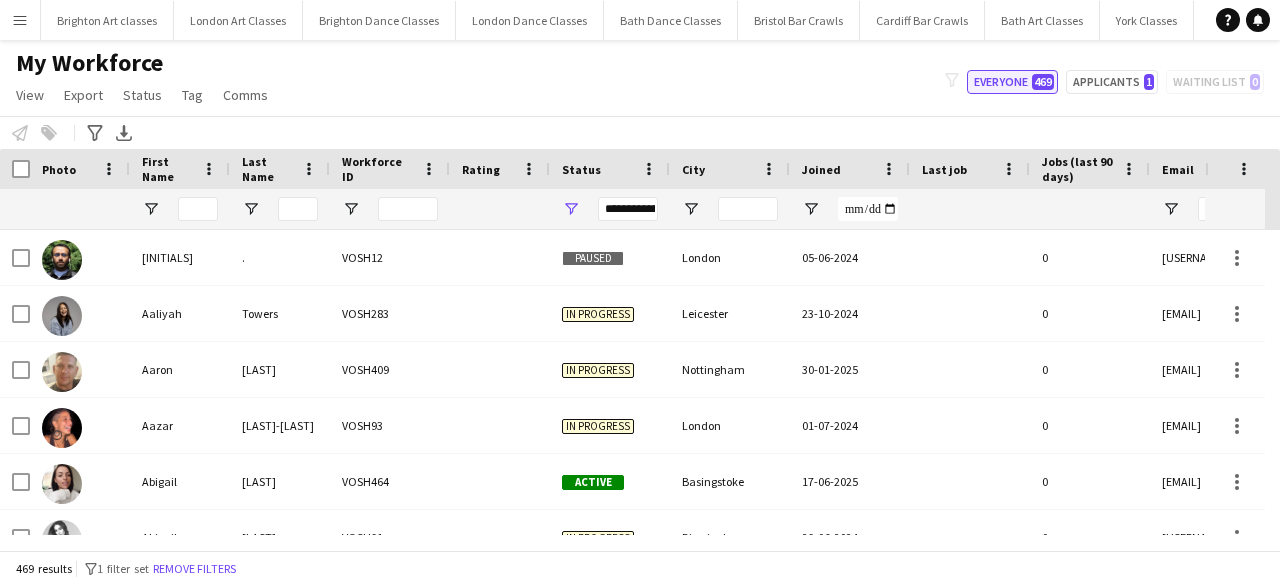 click on "Everyone   [NUMBER]" 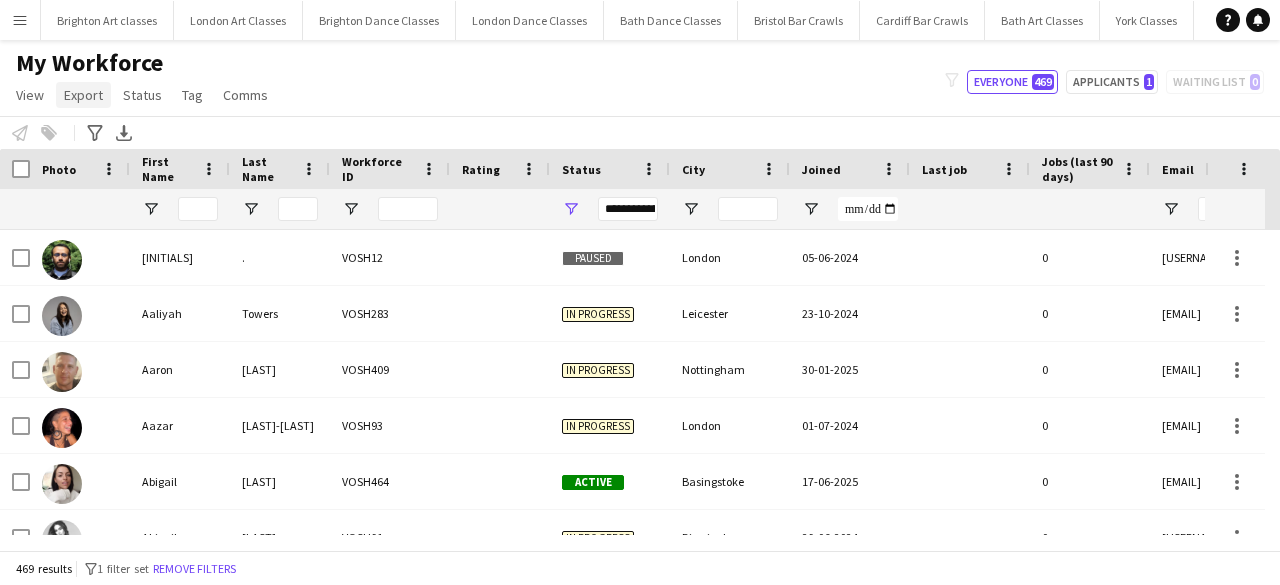 click on "Export" 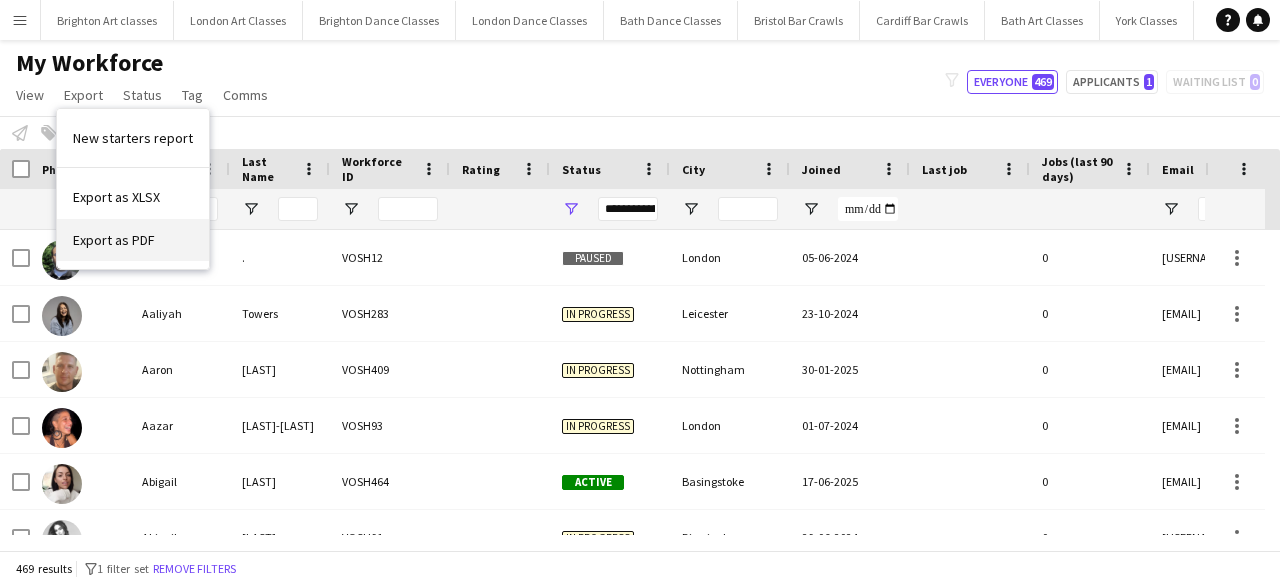 click on "Export as PDF" at bounding box center [114, 240] 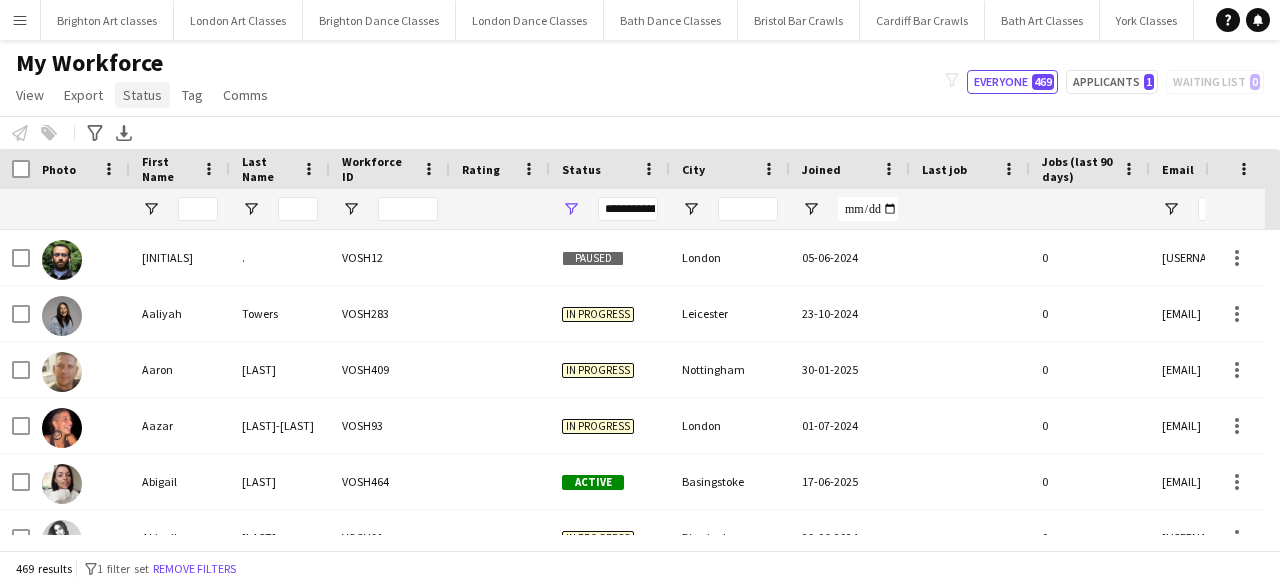 click on "Status" 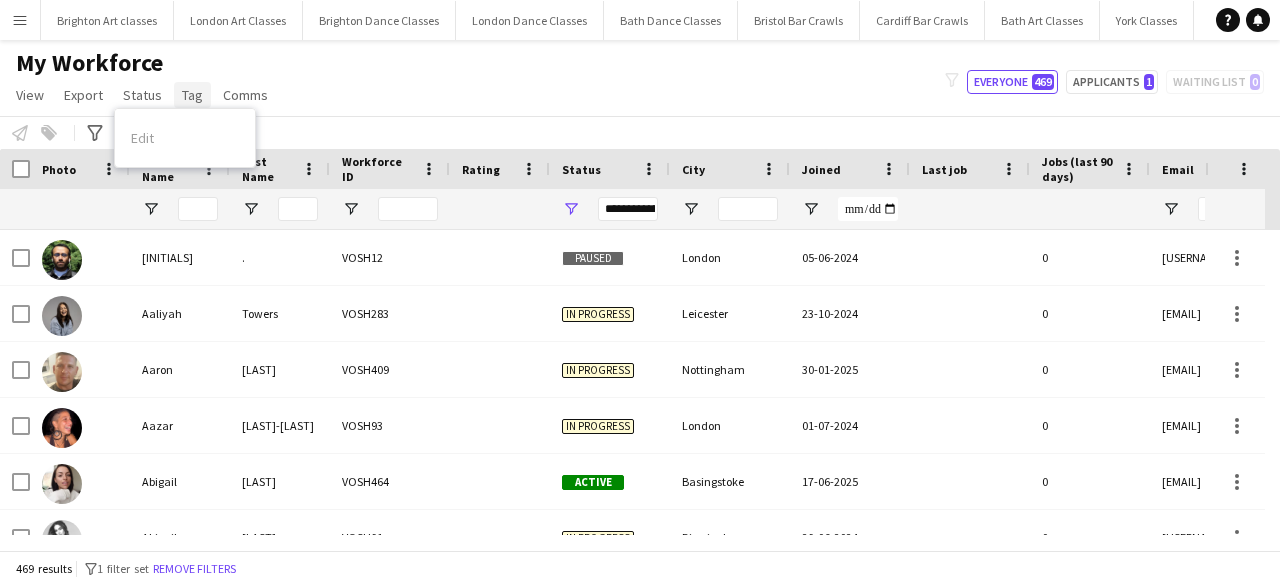 click on "Tag" 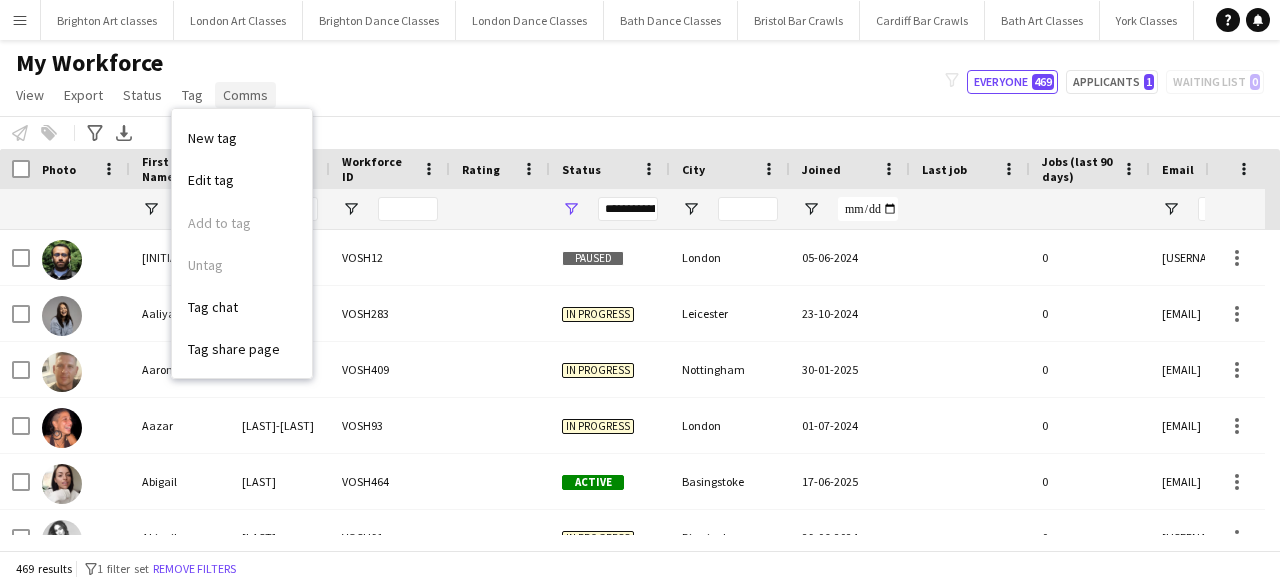 click on "Comms" 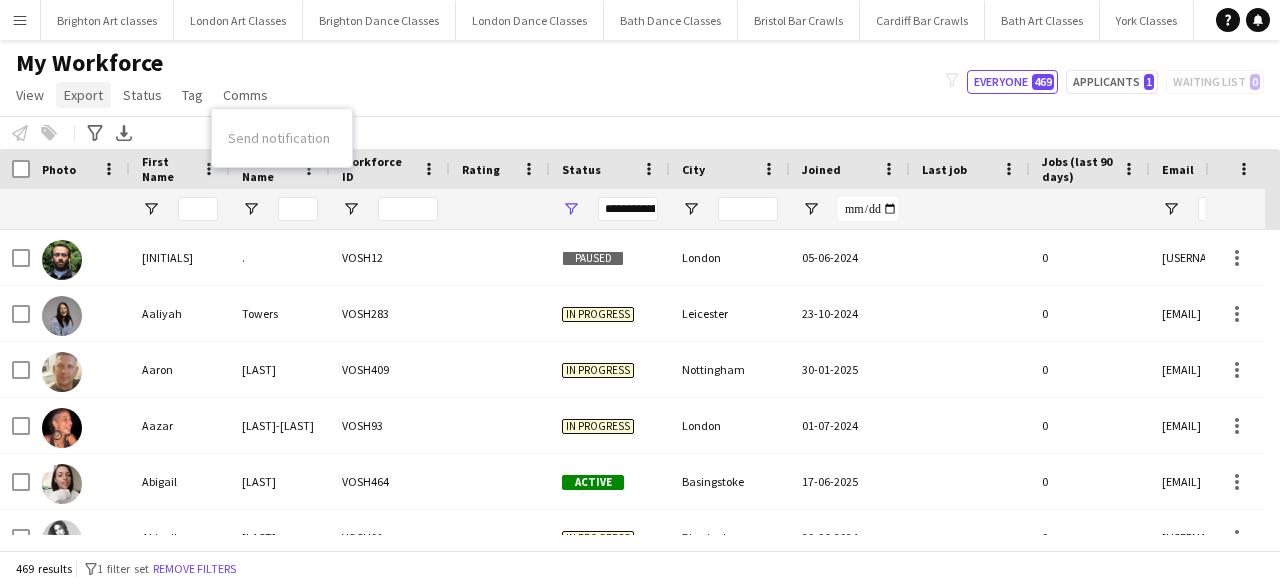 click on "Export" 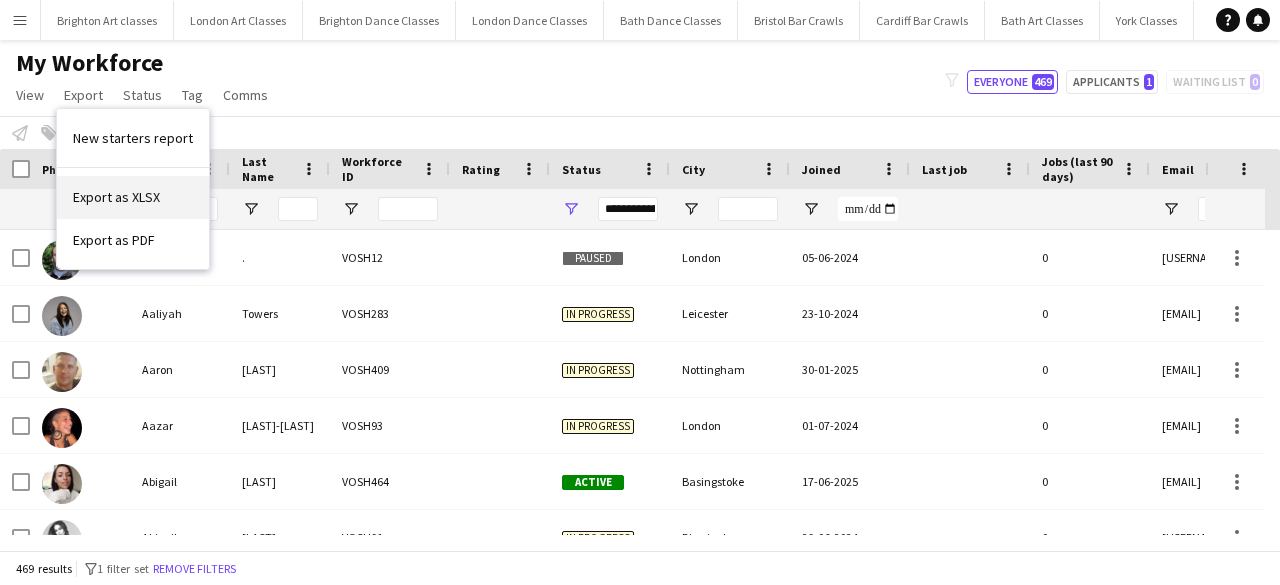 click on "Export as XLSX" at bounding box center (116, 197) 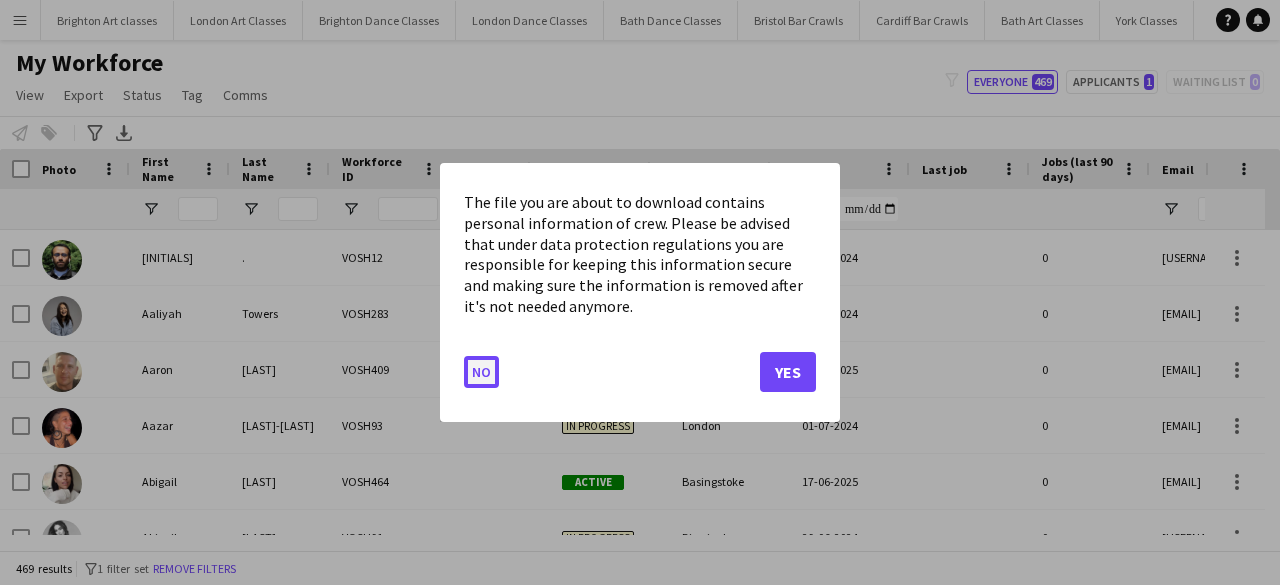 click on "No" 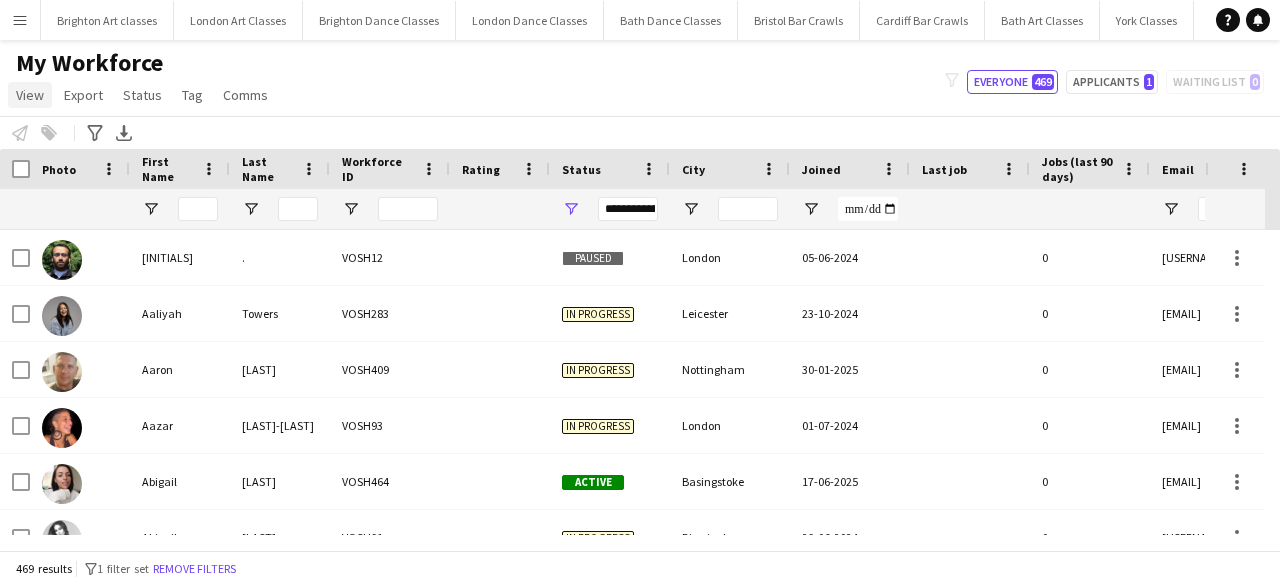 click on "View" 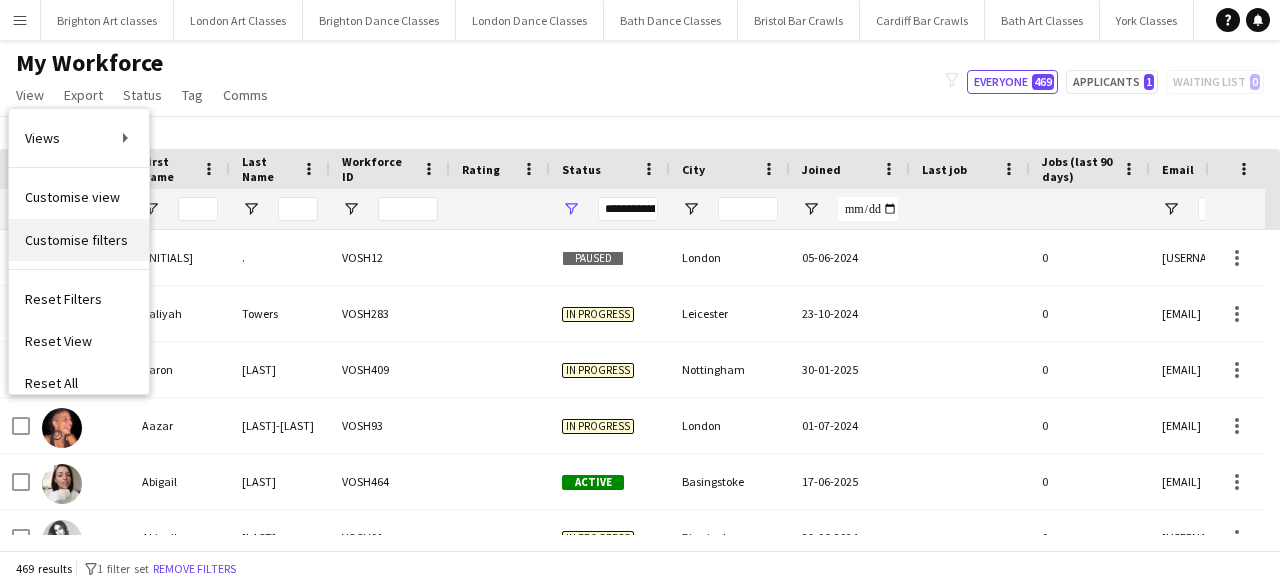 click on "Customise filters" at bounding box center [79, 240] 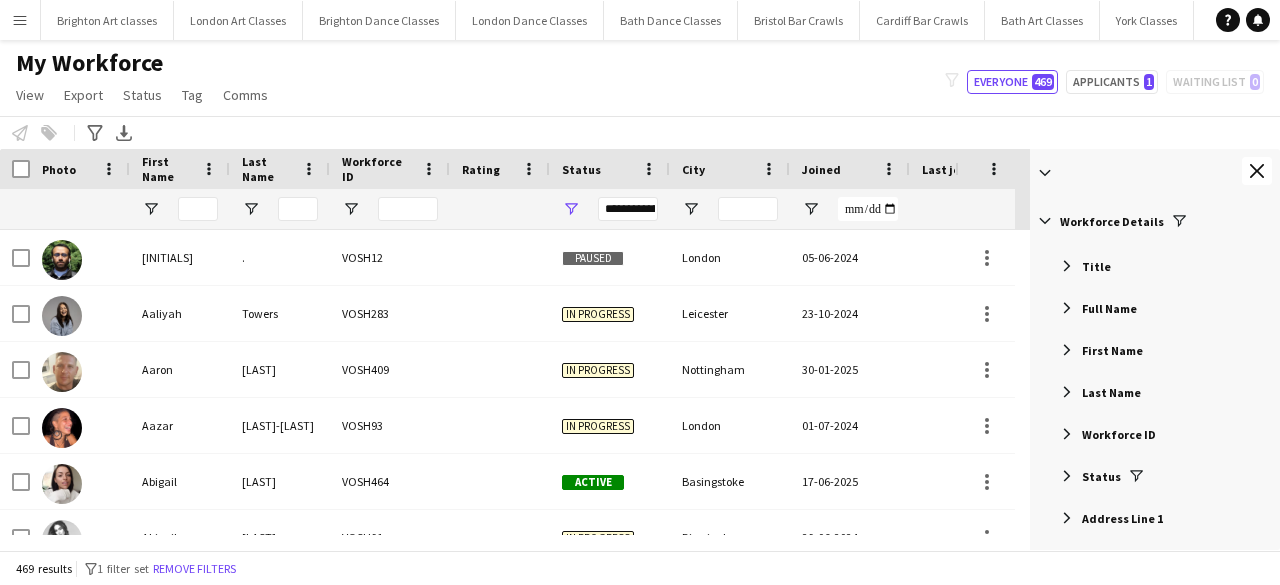 click at bounding box center [868, 209] 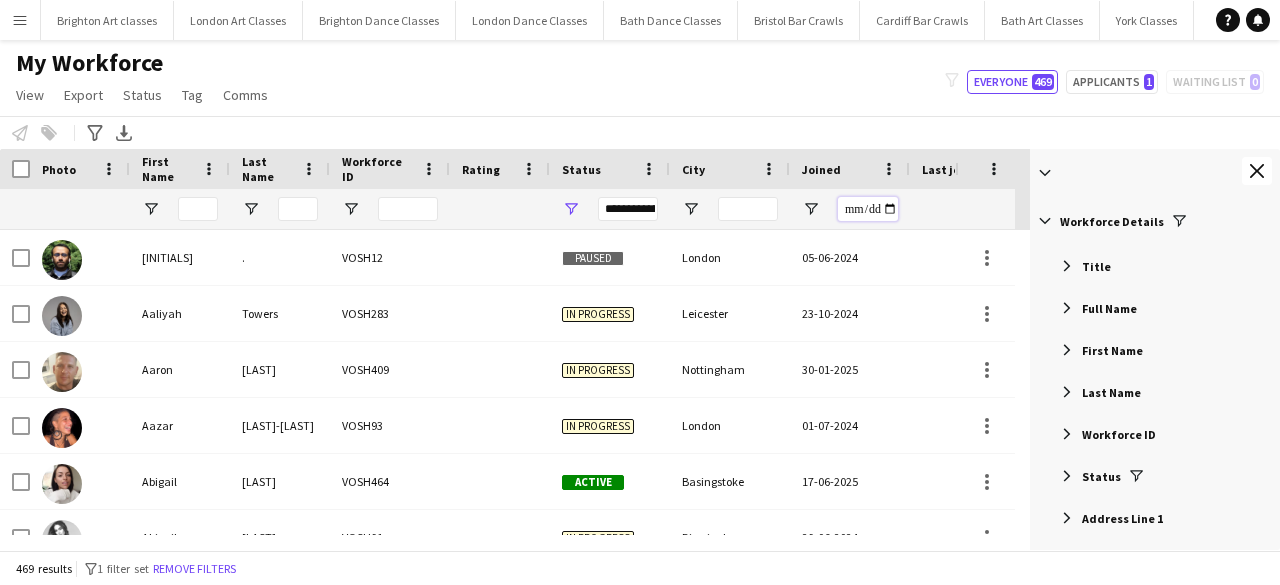 click at bounding box center (868, 209) 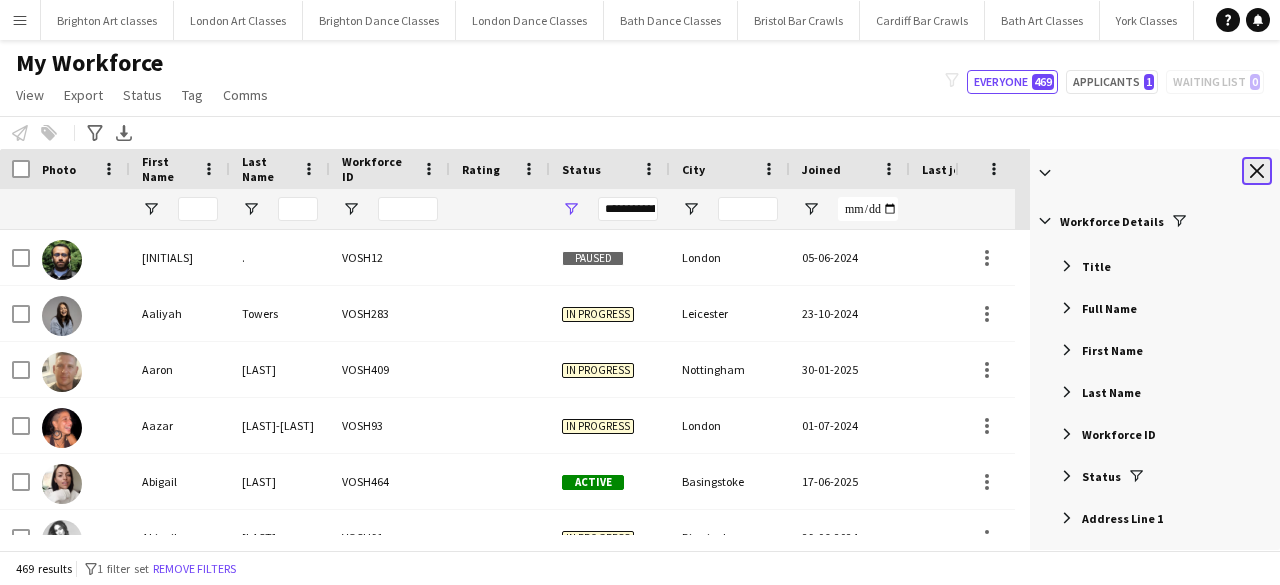 click on "Close tool panel" 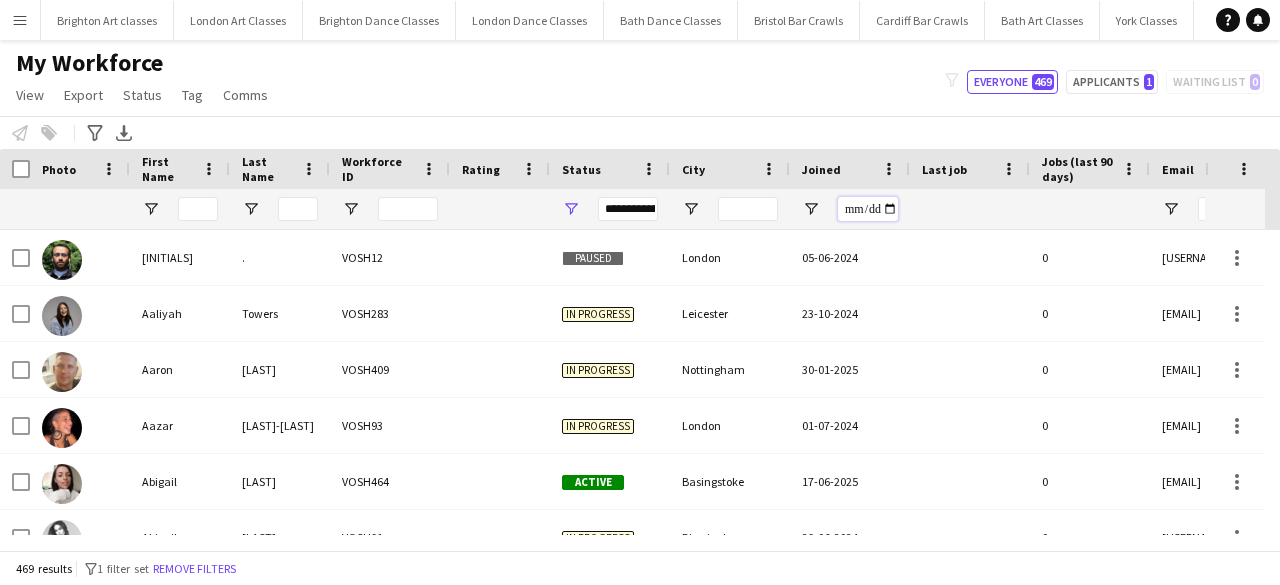 click at bounding box center [868, 209] 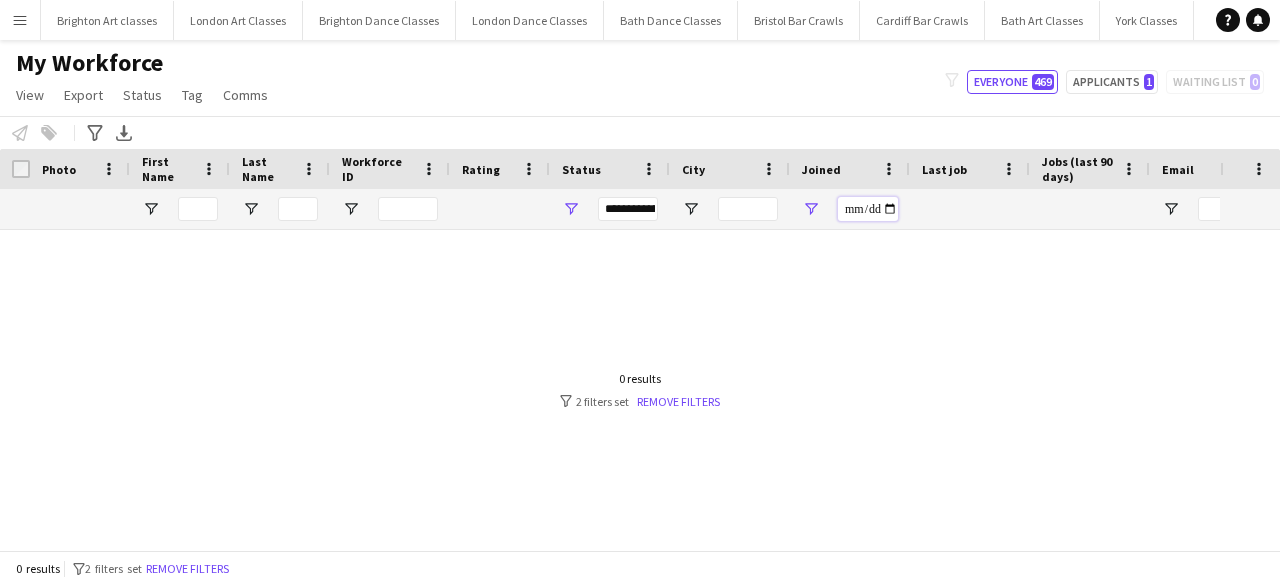 type on "**********" 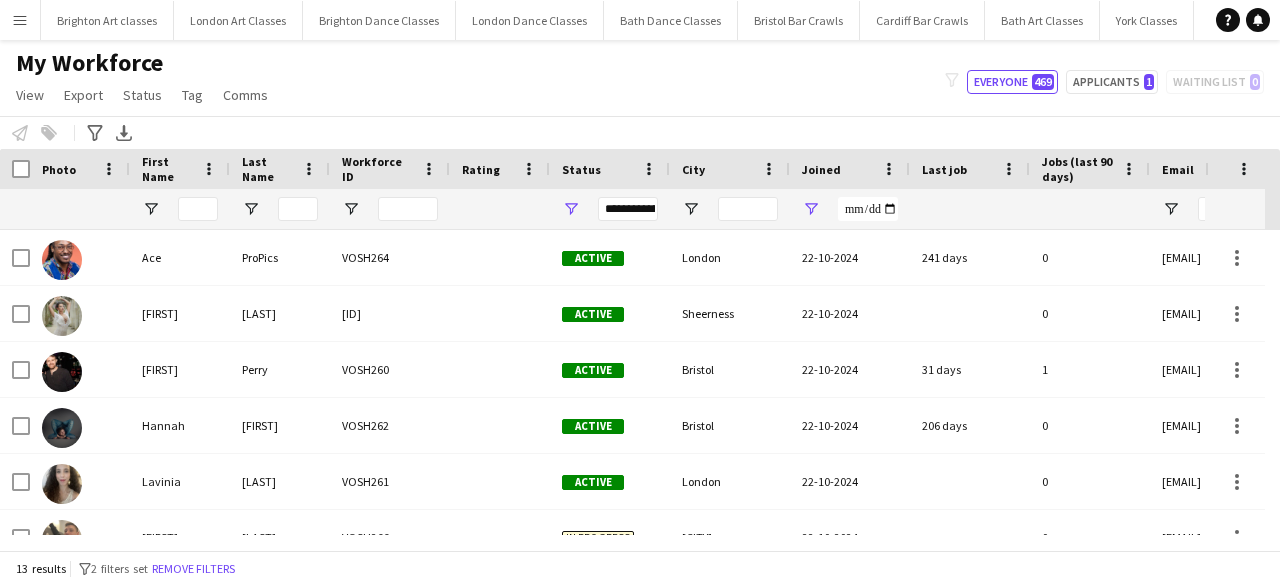 scroll, scrollTop: 47, scrollLeft: 0, axis: vertical 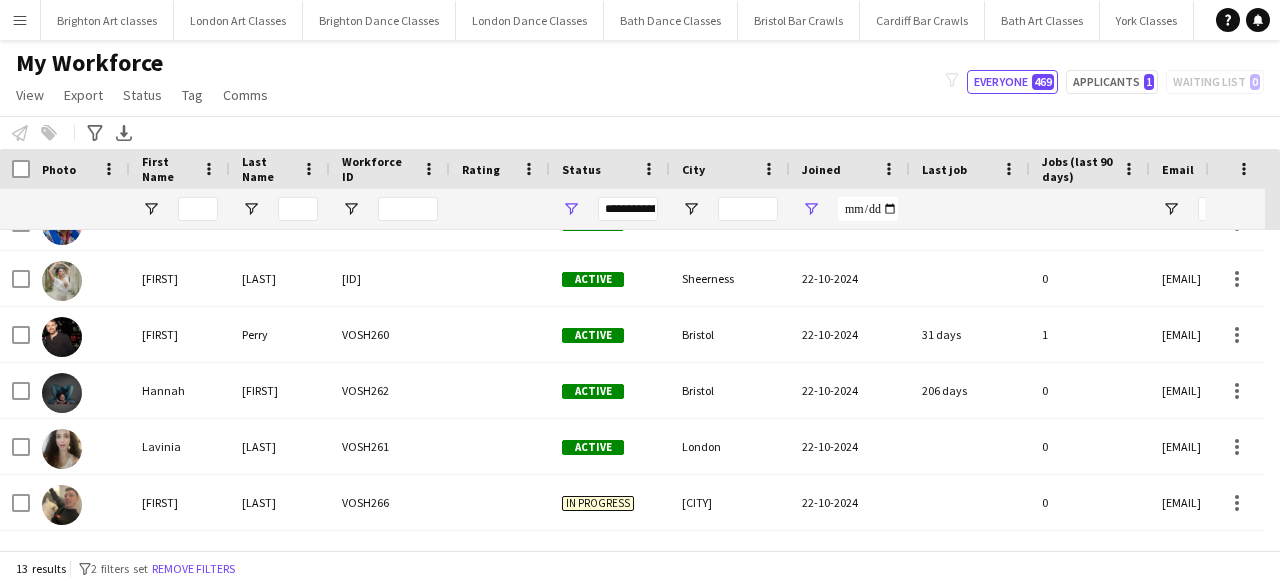 drag, startPoint x: 1279, startPoint y: 291, endPoint x: 1252, endPoint y: 304, distance: 29.966648 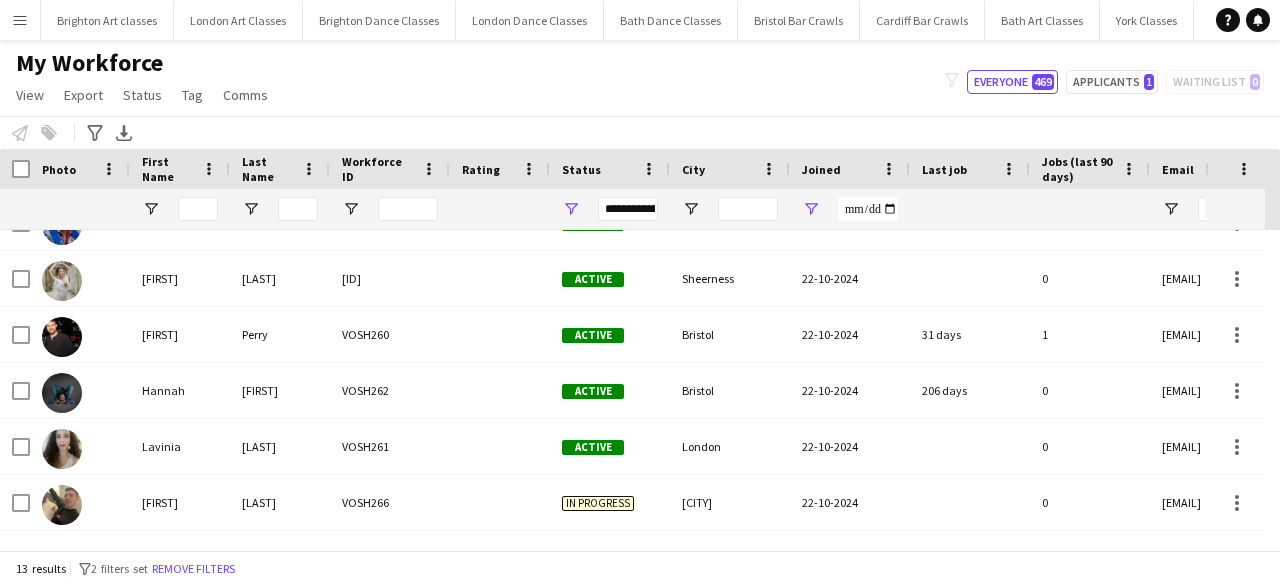 scroll, scrollTop: 0, scrollLeft: 0, axis: both 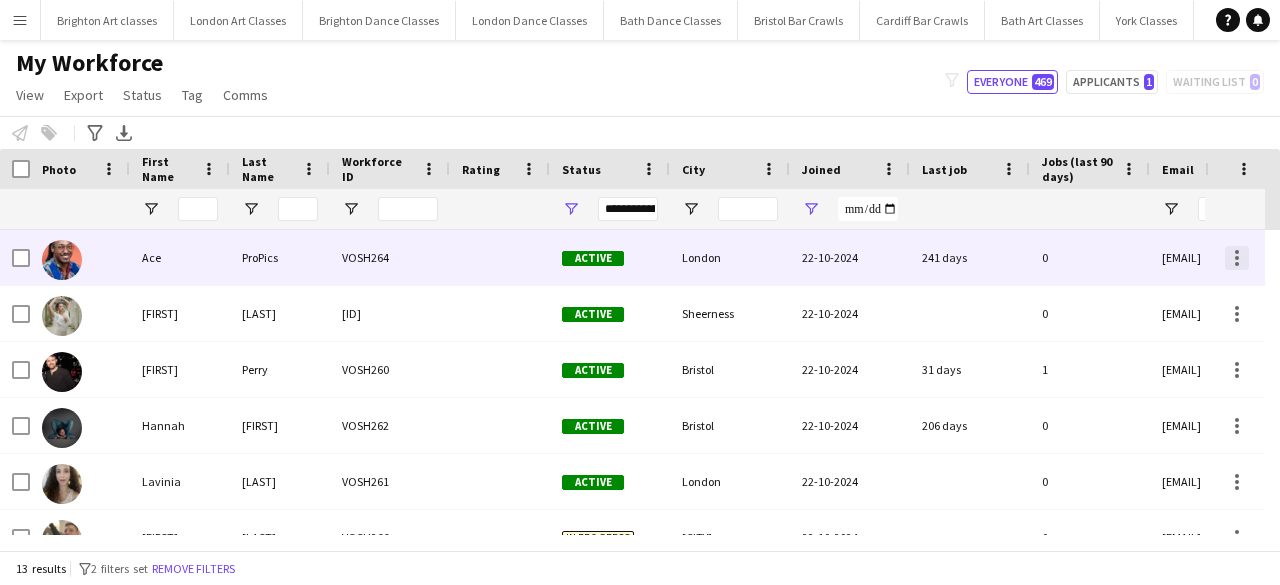 drag, startPoint x: 1279, startPoint y: 458, endPoint x: 1246, endPoint y: 265, distance: 195.80092 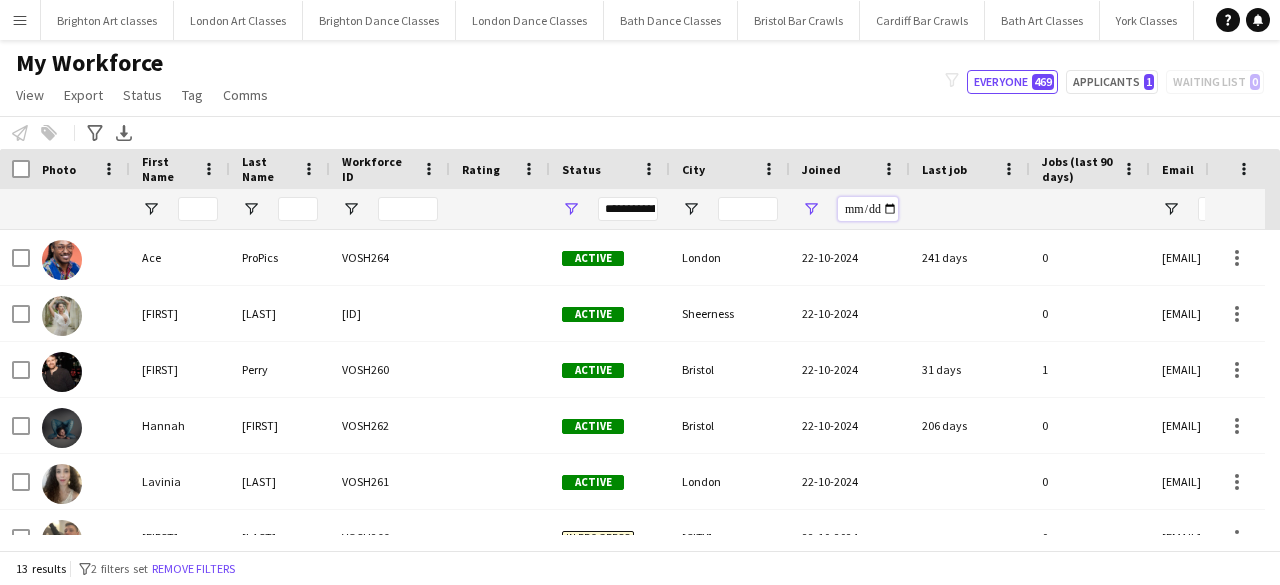 click on "**********" at bounding box center (868, 209) 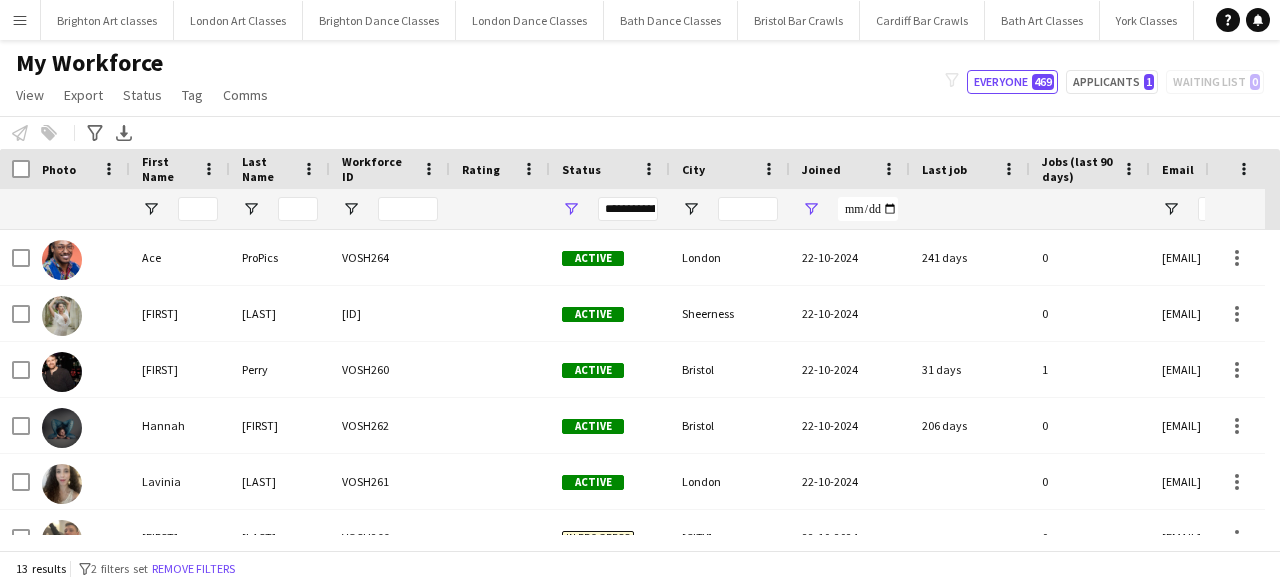 scroll, scrollTop: 18, scrollLeft: 0, axis: vertical 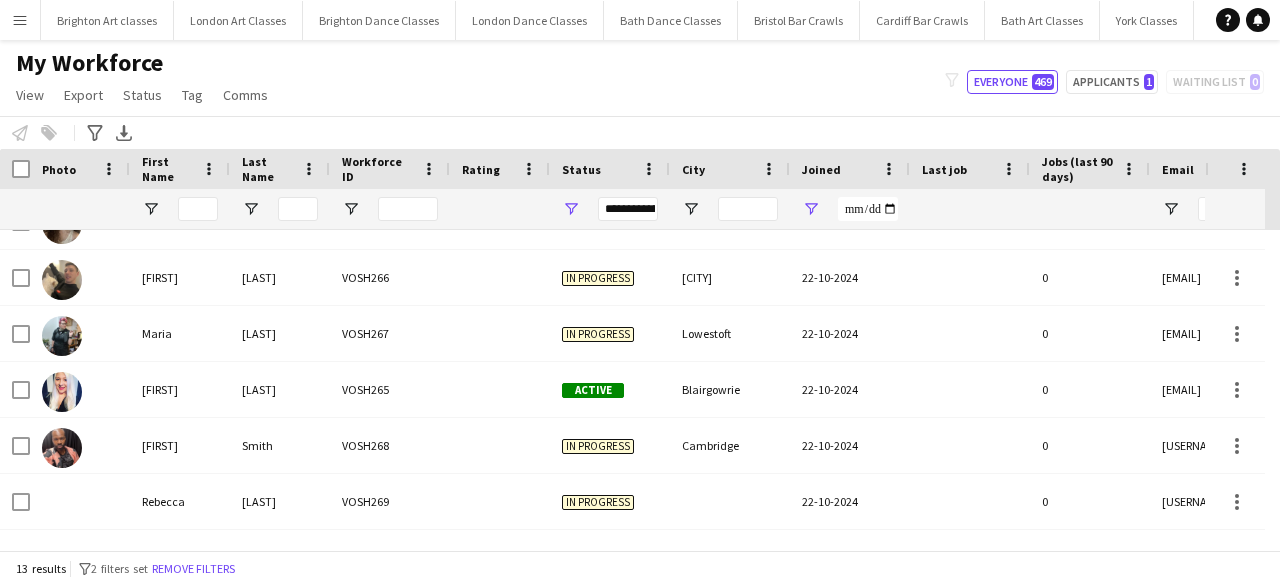 drag, startPoint x: 1279, startPoint y: 275, endPoint x: 1279, endPoint y: 371, distance: 96 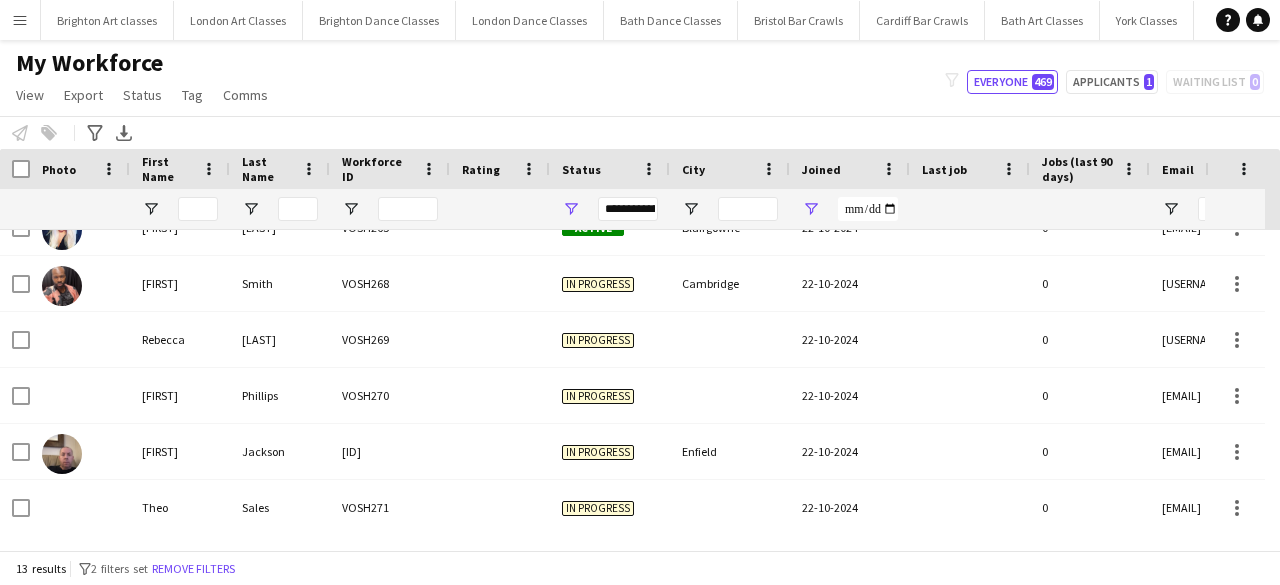 drag, startPoint x: 1279, startPoint y: 438, endPoint x: 1266, endPoint y: 489, distance: 52.63079 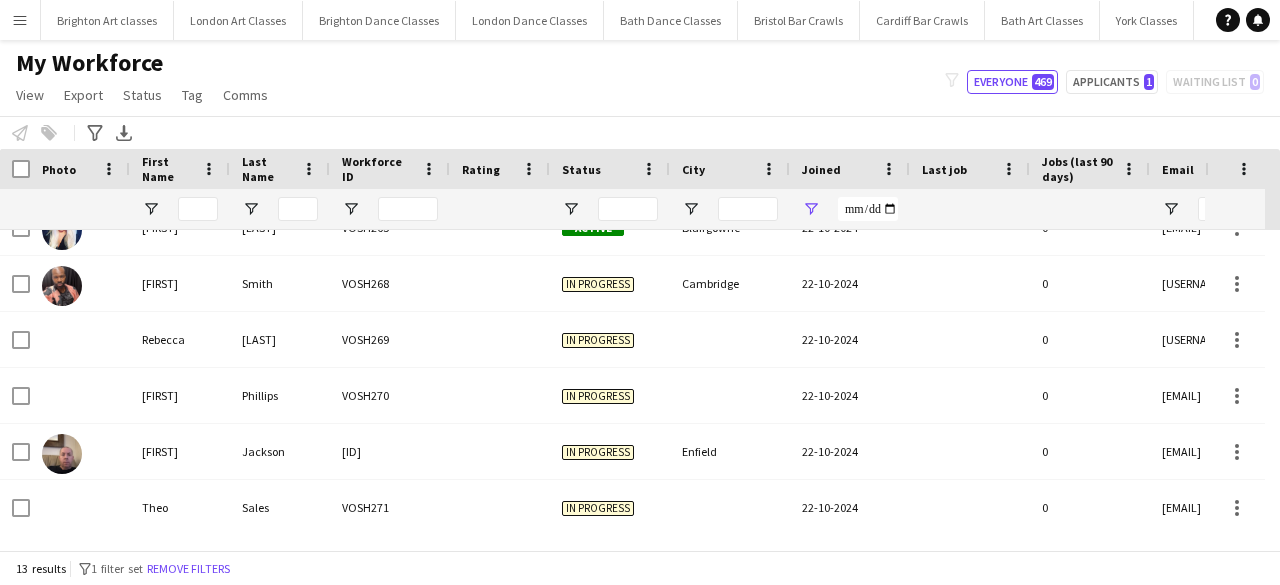 click on "Rating" at bounding box center [488, 169] 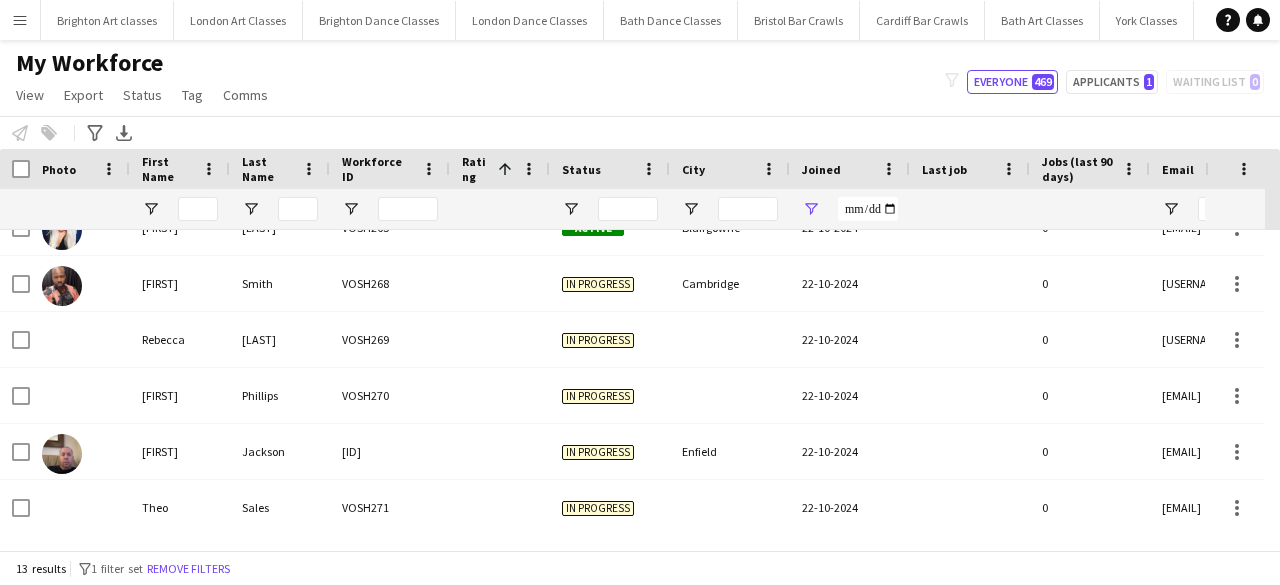 click at bounding box center [500, 209] 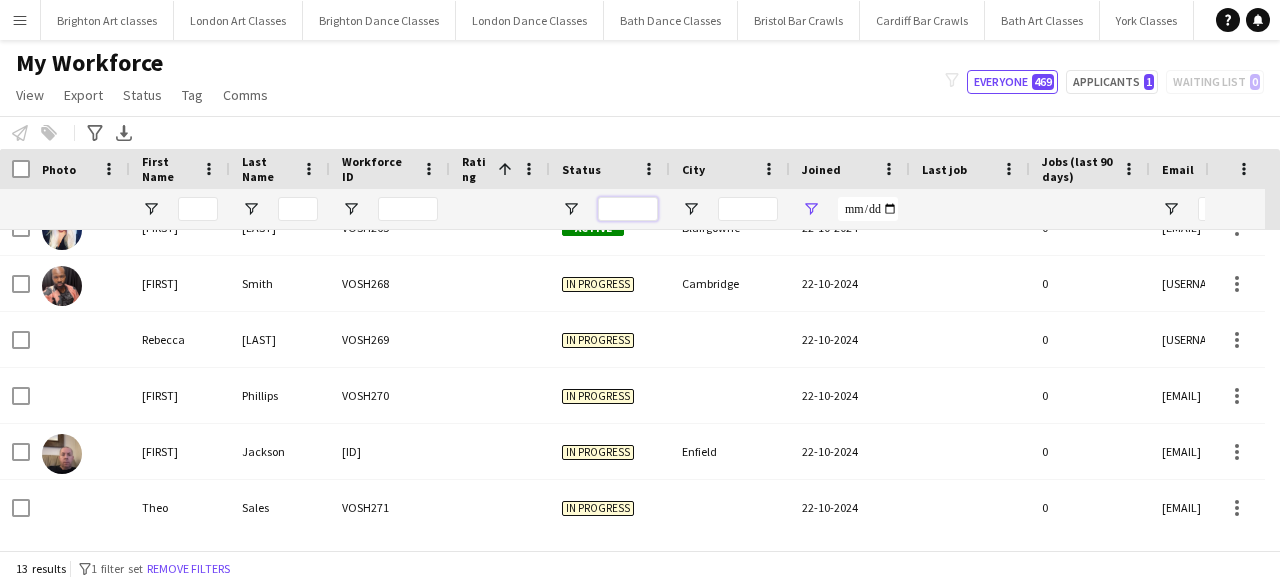 click at bounding box center [628, 209] 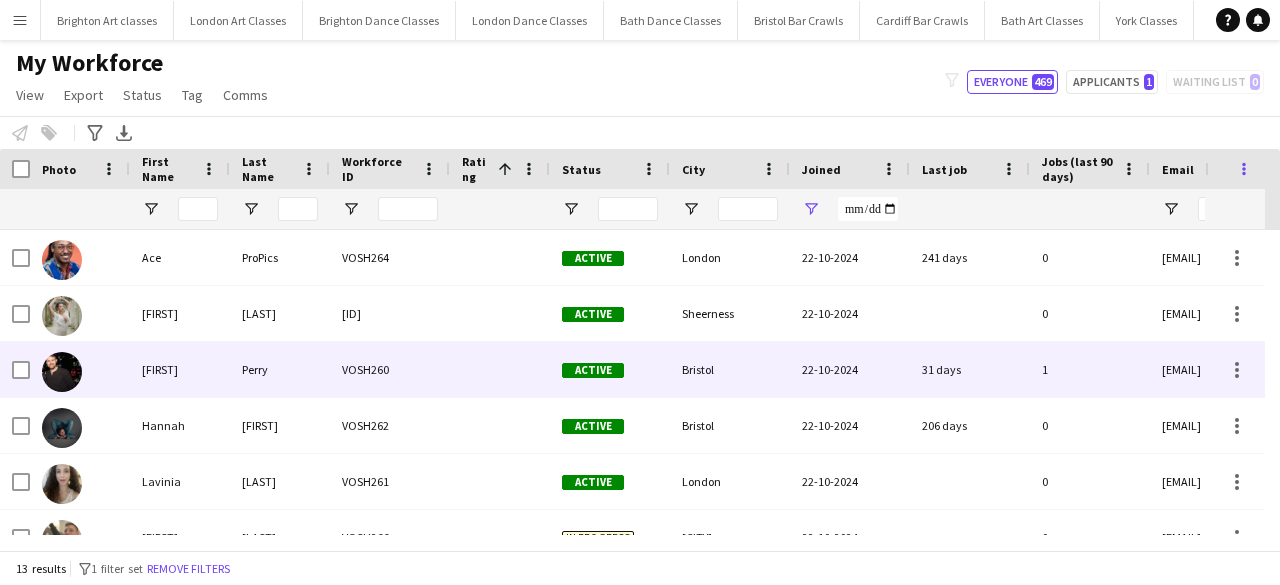 drag, startPoint x: 1279, startPoint y: 455, endPoint x: 1238, endPoint y: 165, distance: 292.88394 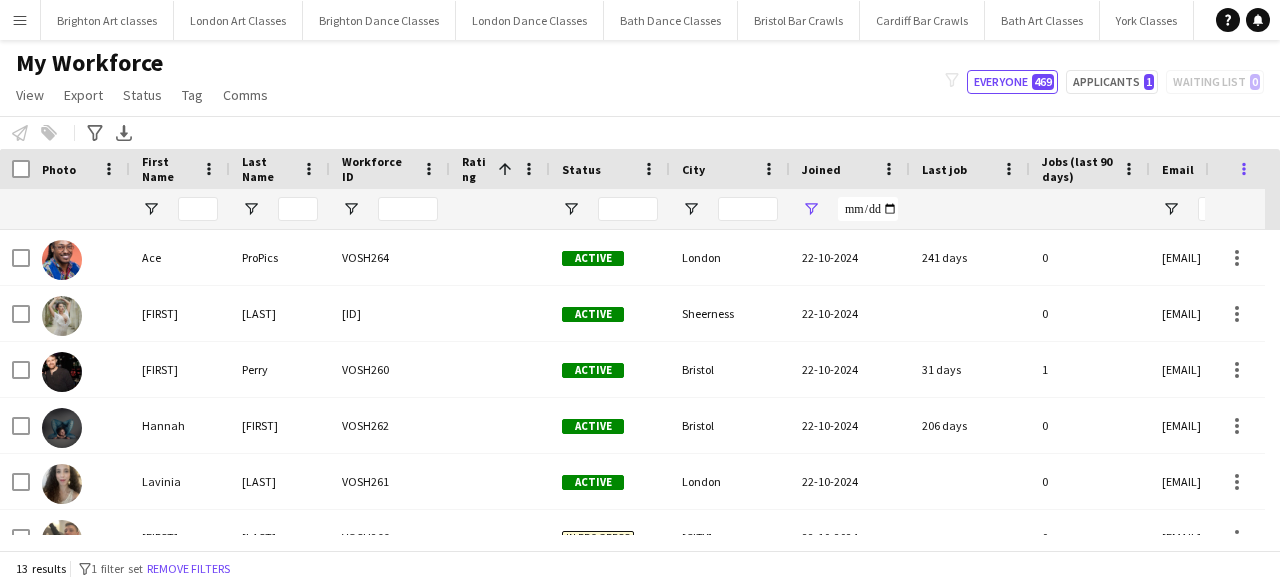 click at bounding box center [1244, 169] 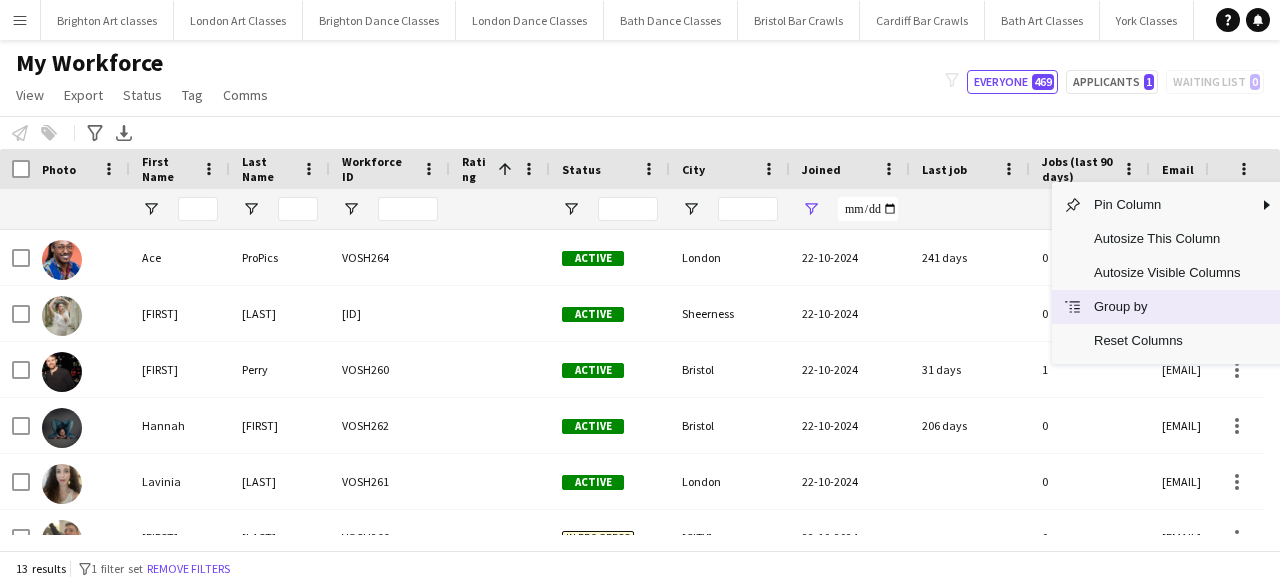 click on "Group by" at bounding box center [1167, 307] 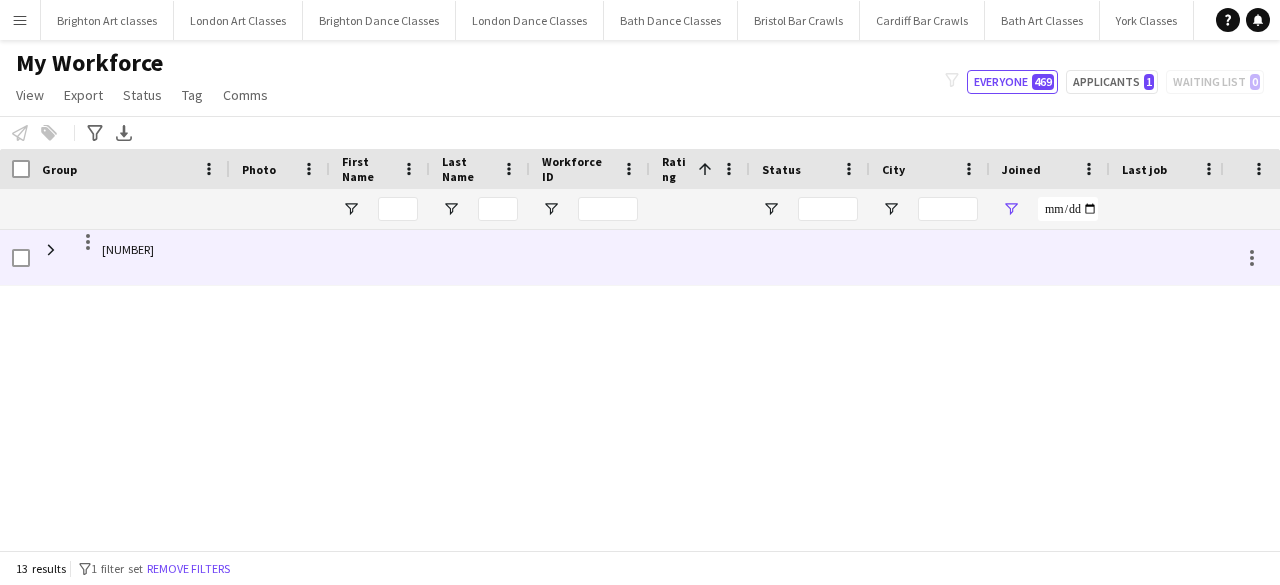 click at bounding box center [280, 257] 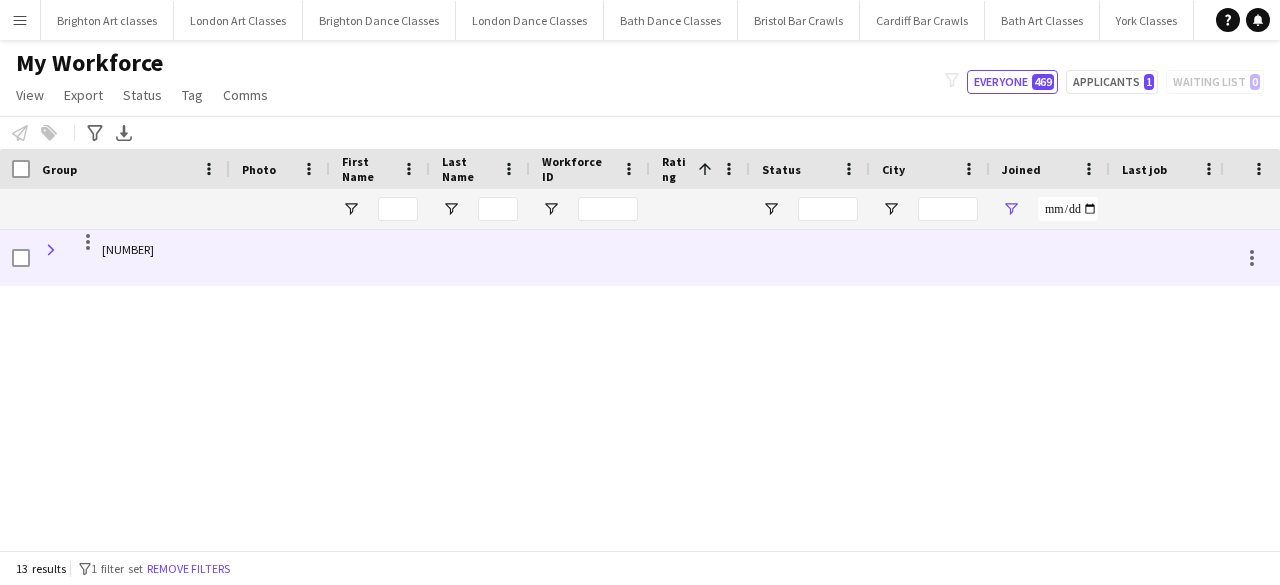 click at bounding box center (51, 250) 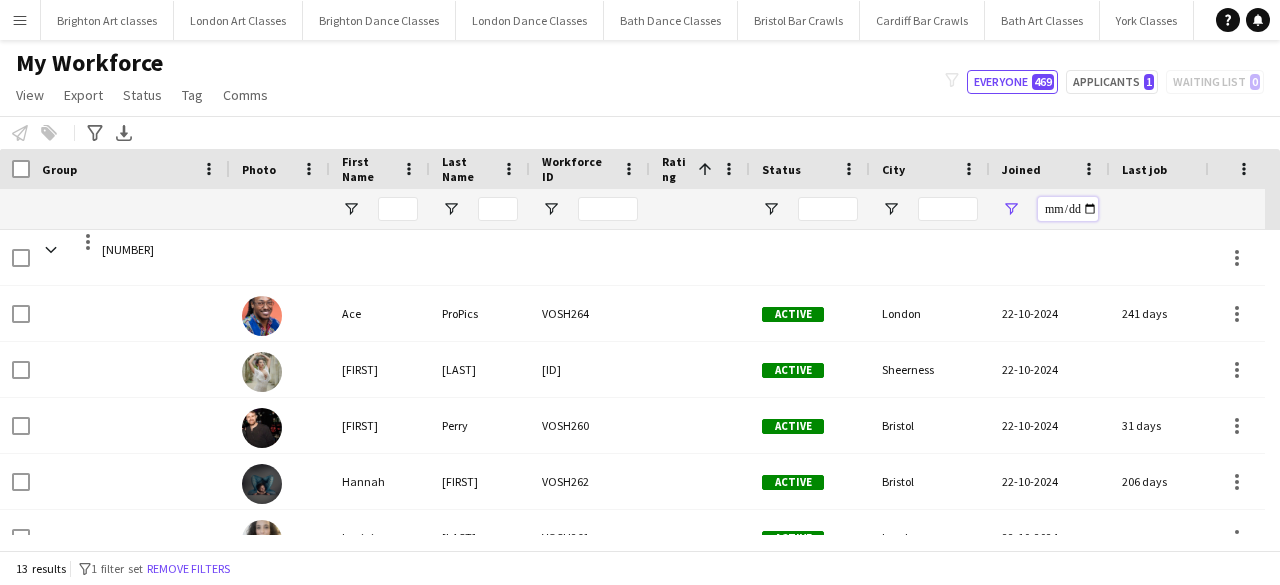 click on "**********" at bounding box center [1068, 209] 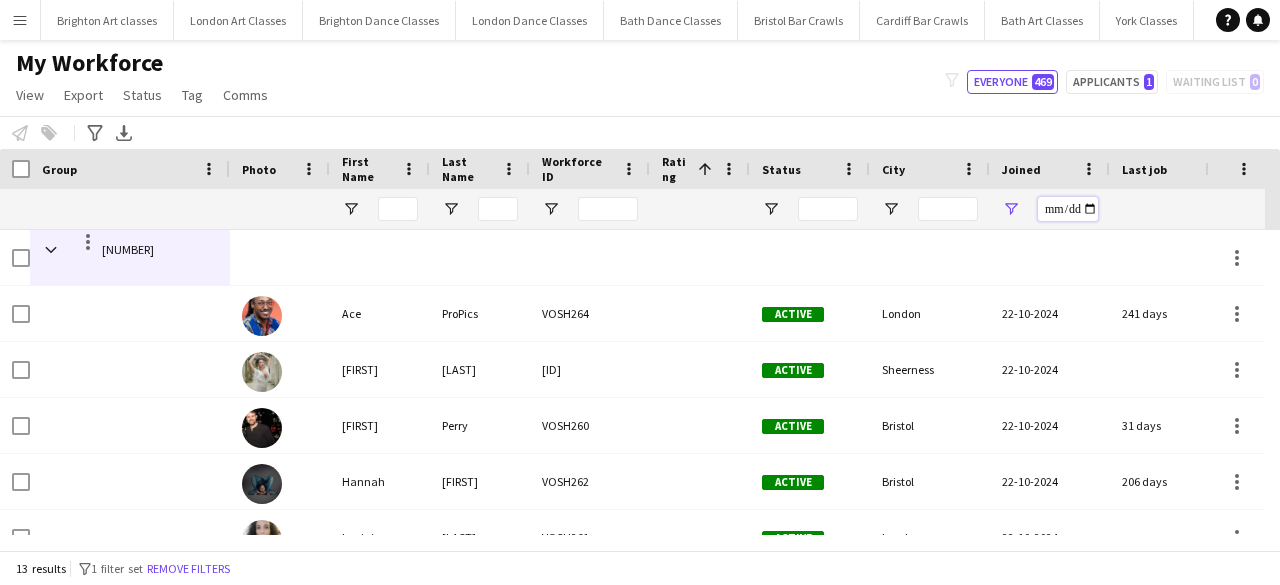 click on "**********" at bounding box center [1068, 209] 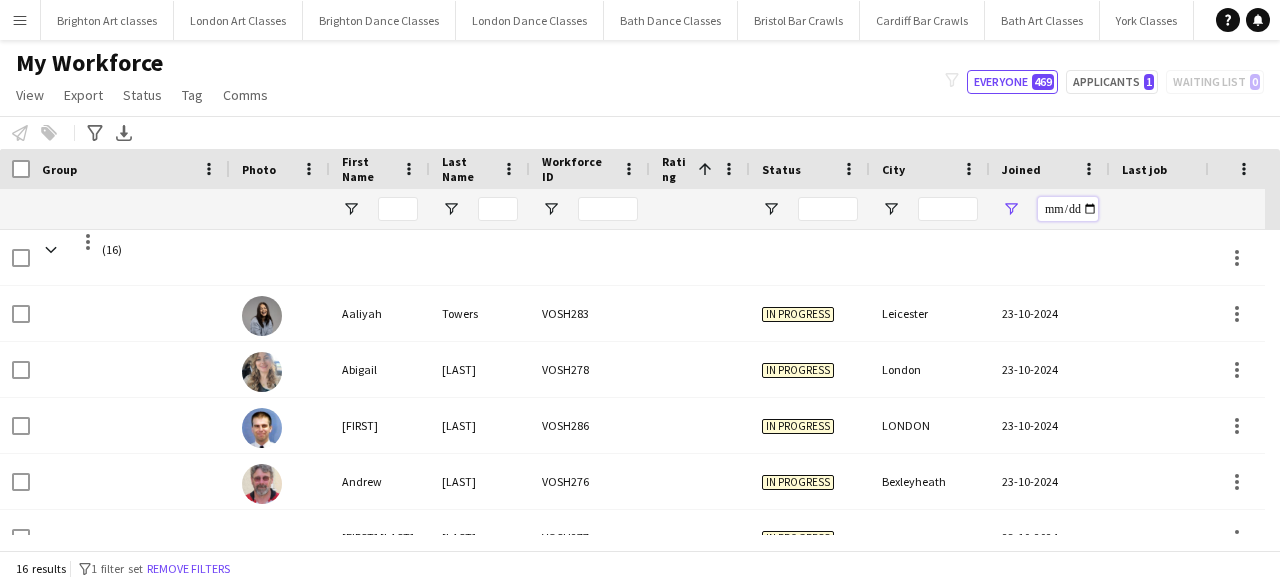 scroll, scrollTop: 107, scrollLeft: 0, axis: vertical 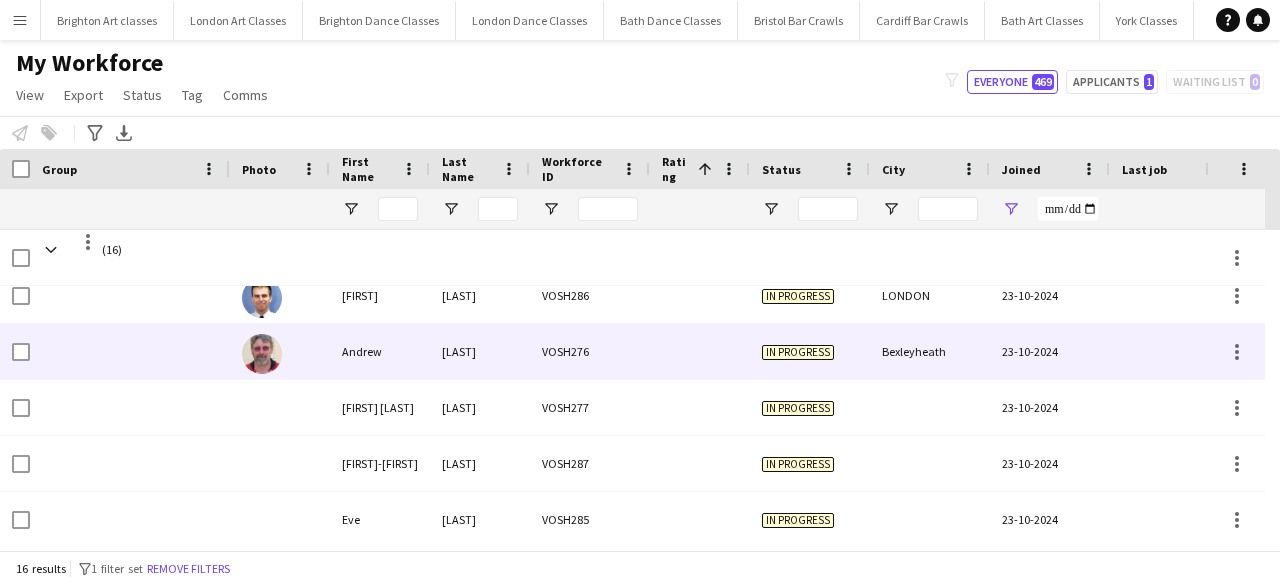 click at bounding box center [262, 354] 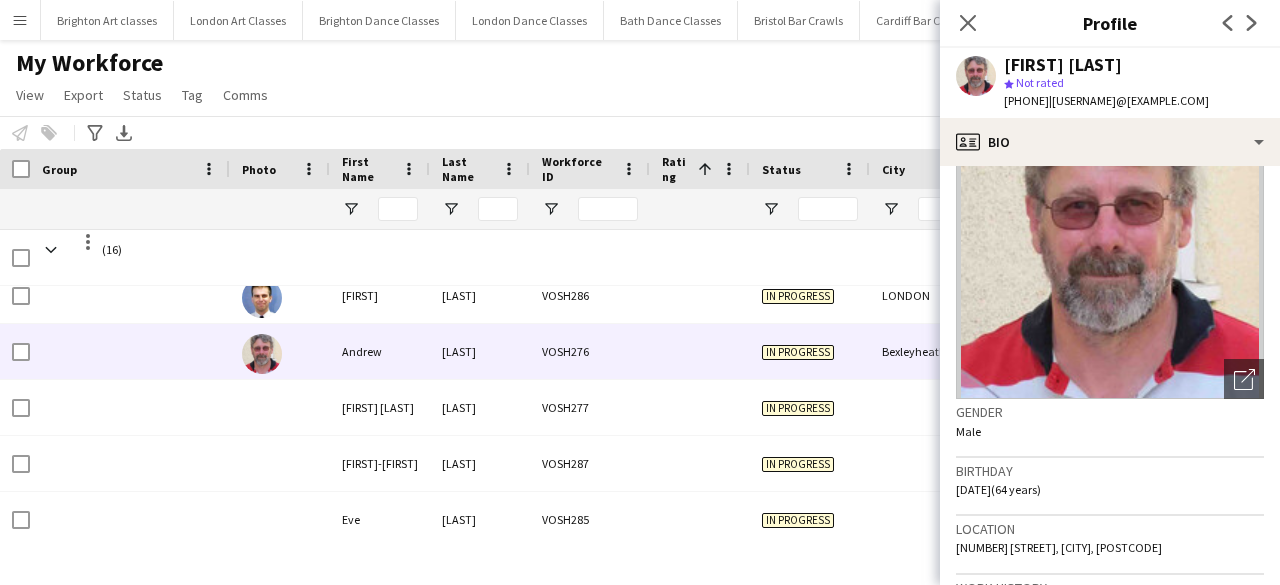 scroll, scrollTop: 76, scrollLeft: 0, axis: vertical 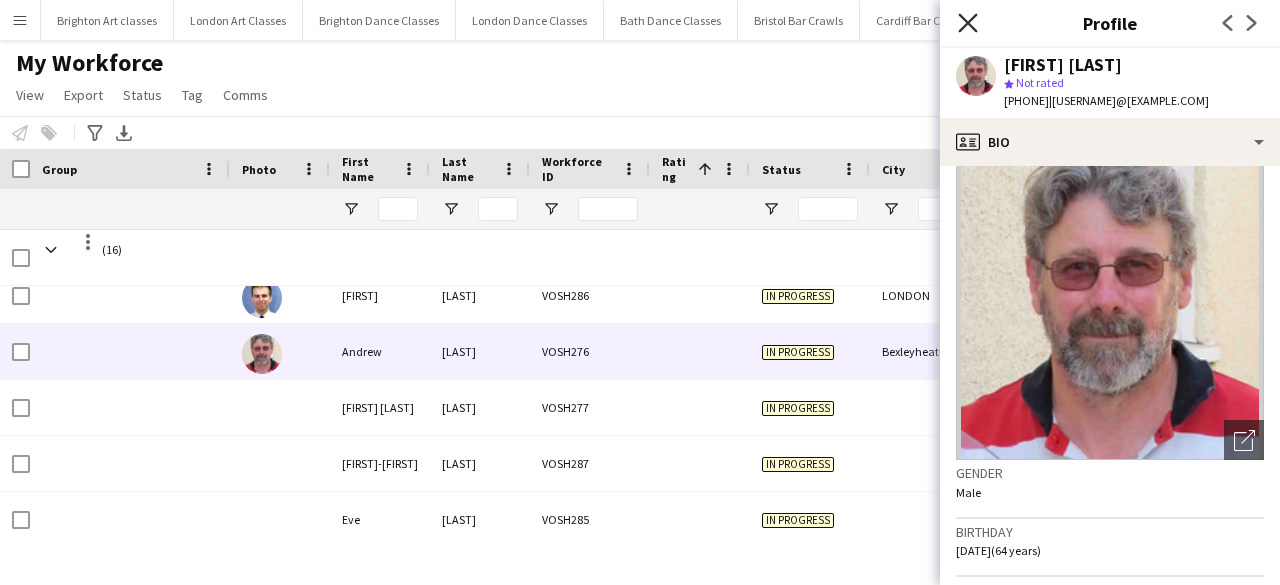 click 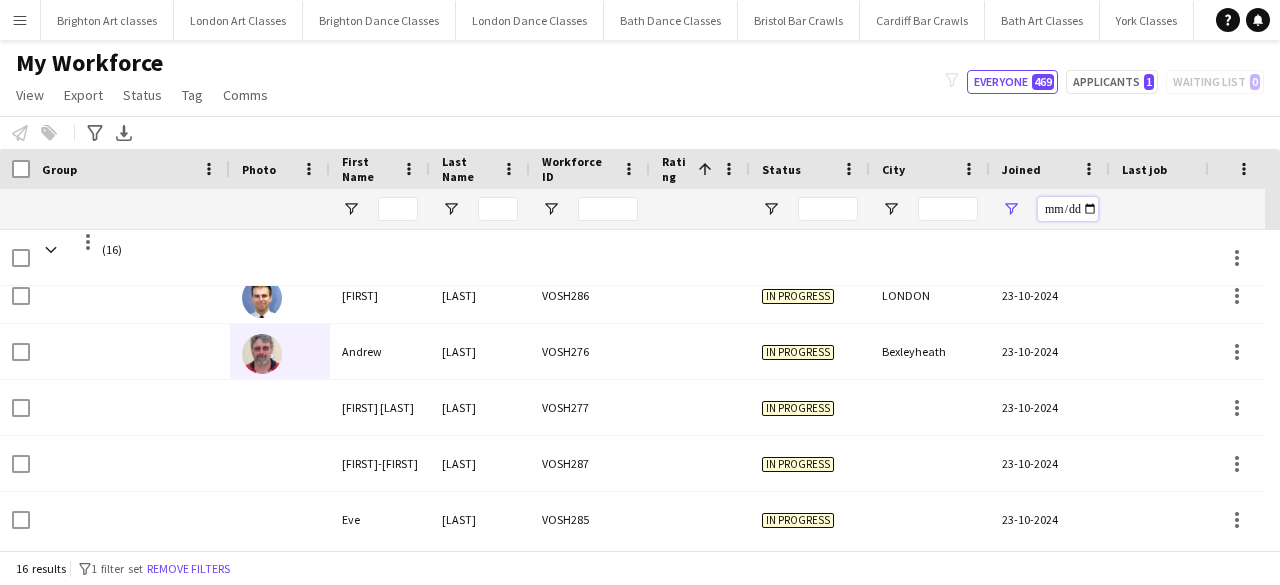 click on "**********" at bounding box center (1068, 209) 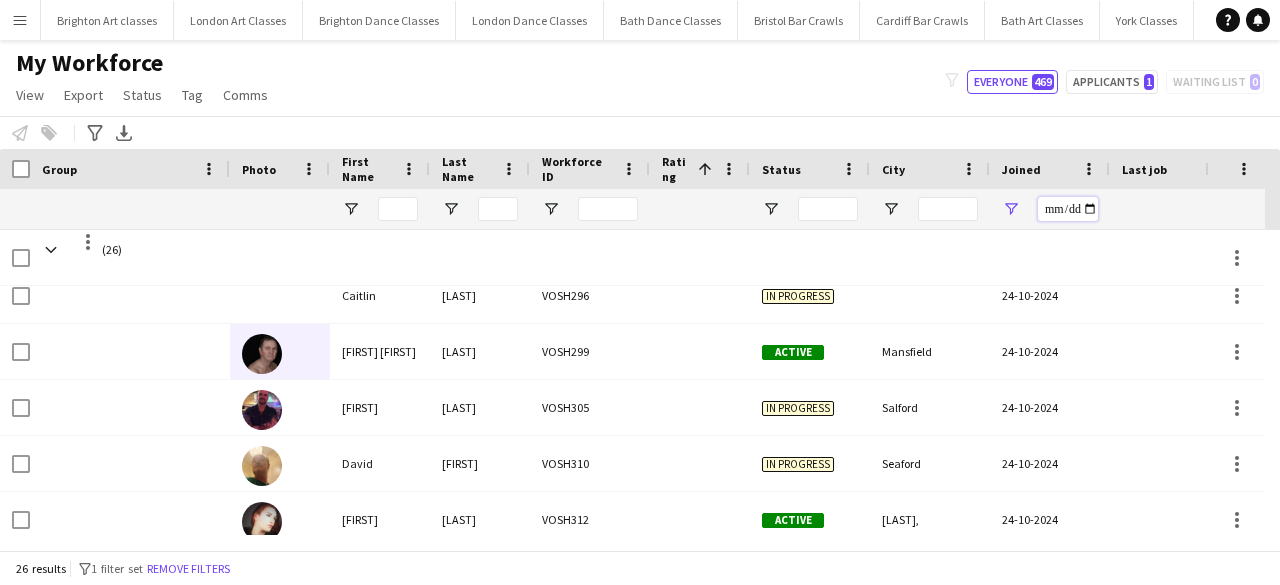 click on "**********" at bounding box center (1068, 209) 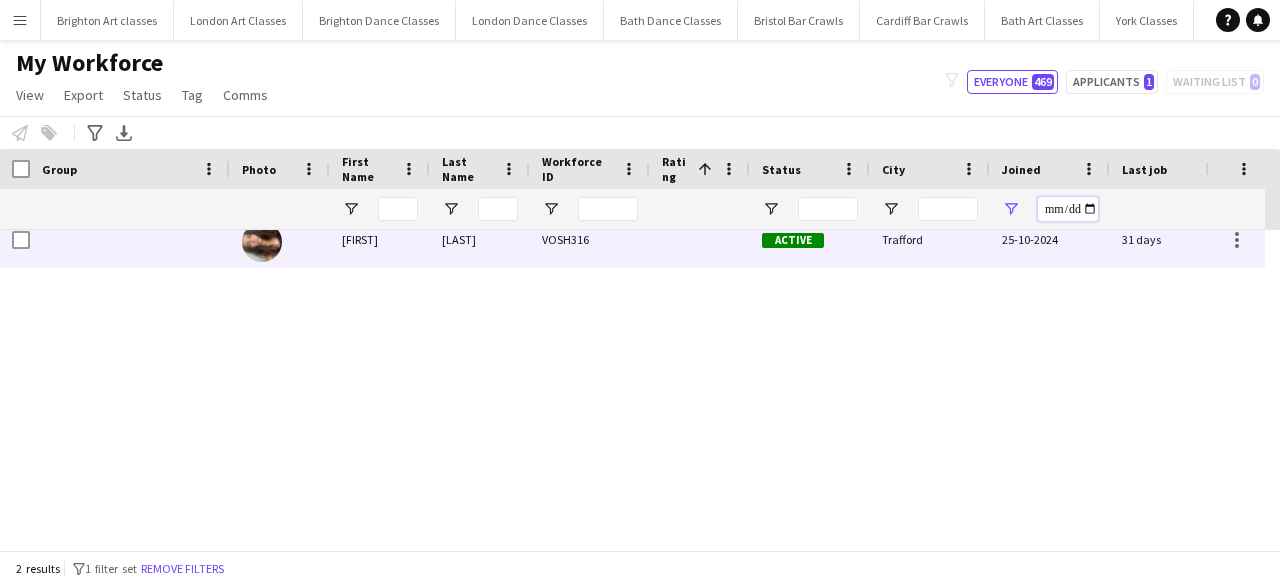 scroll, scrollTop: 0, scrollLeft: 0, axis: both 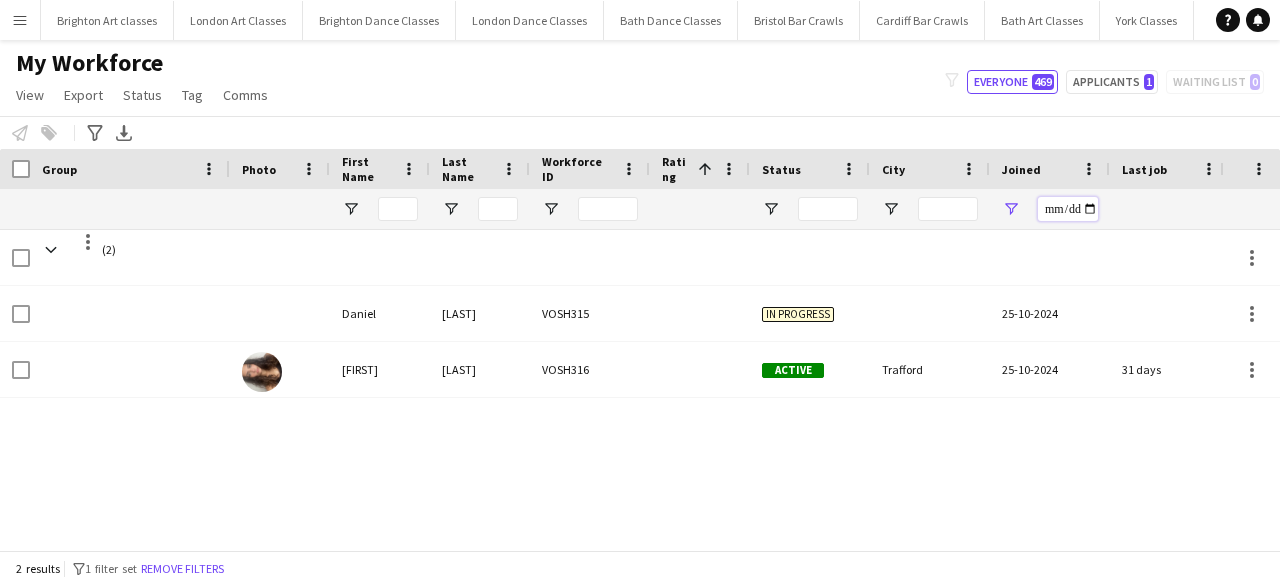 click on "**********" at bounding box center (1068, 209) 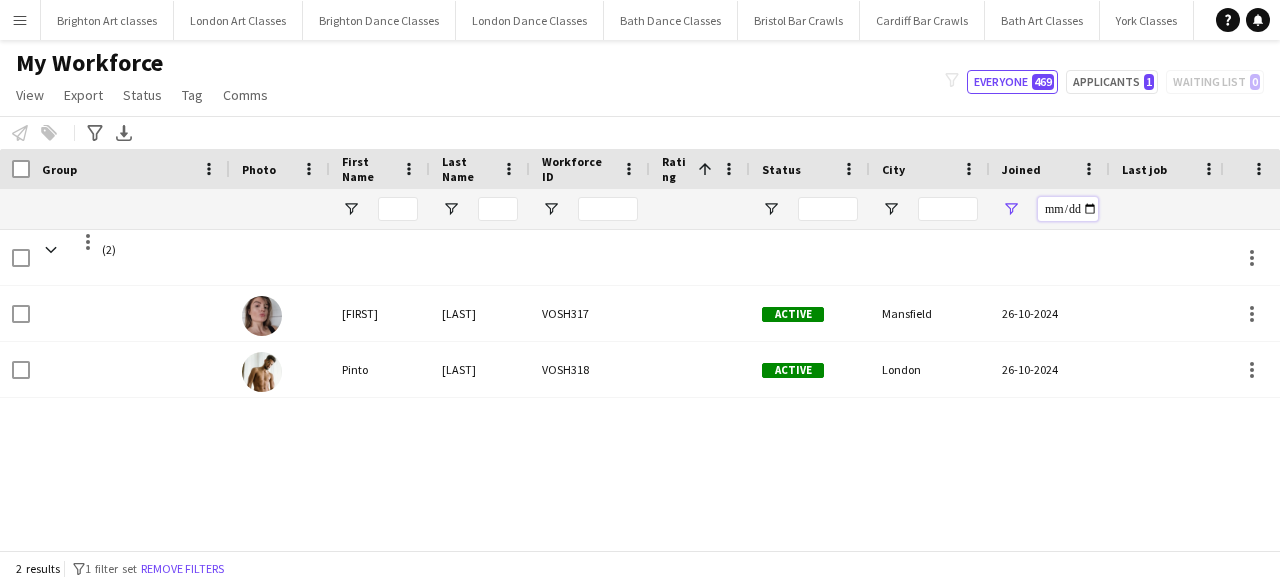 click on "**********" at bounding box center [1068, 209] 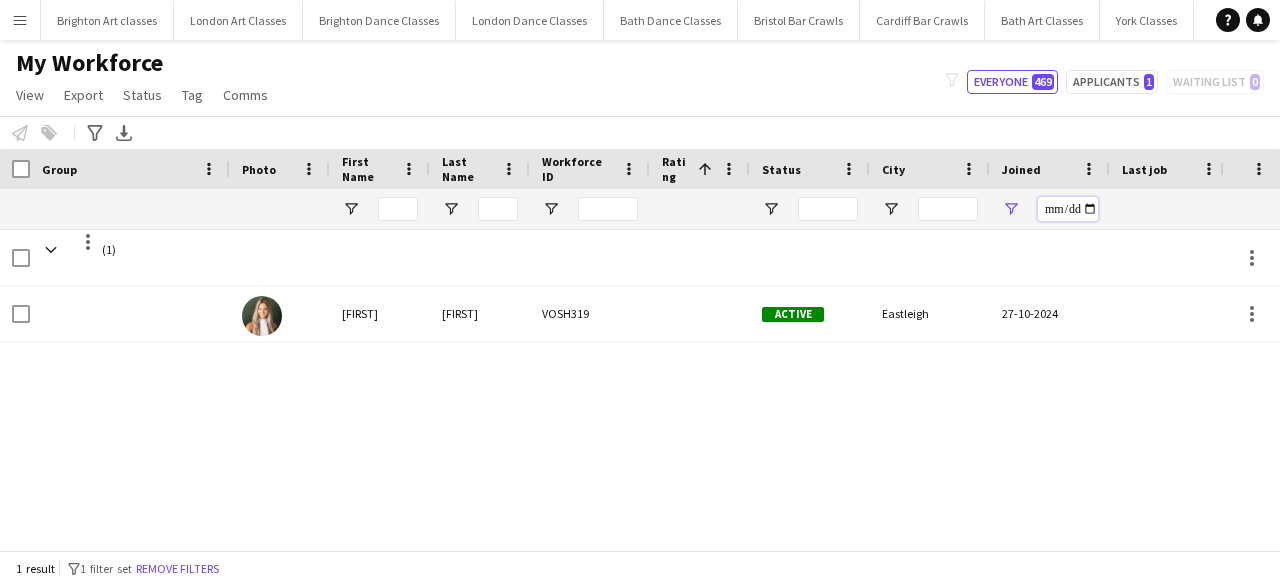 click on "**********" at bounding box center (1068, 209) 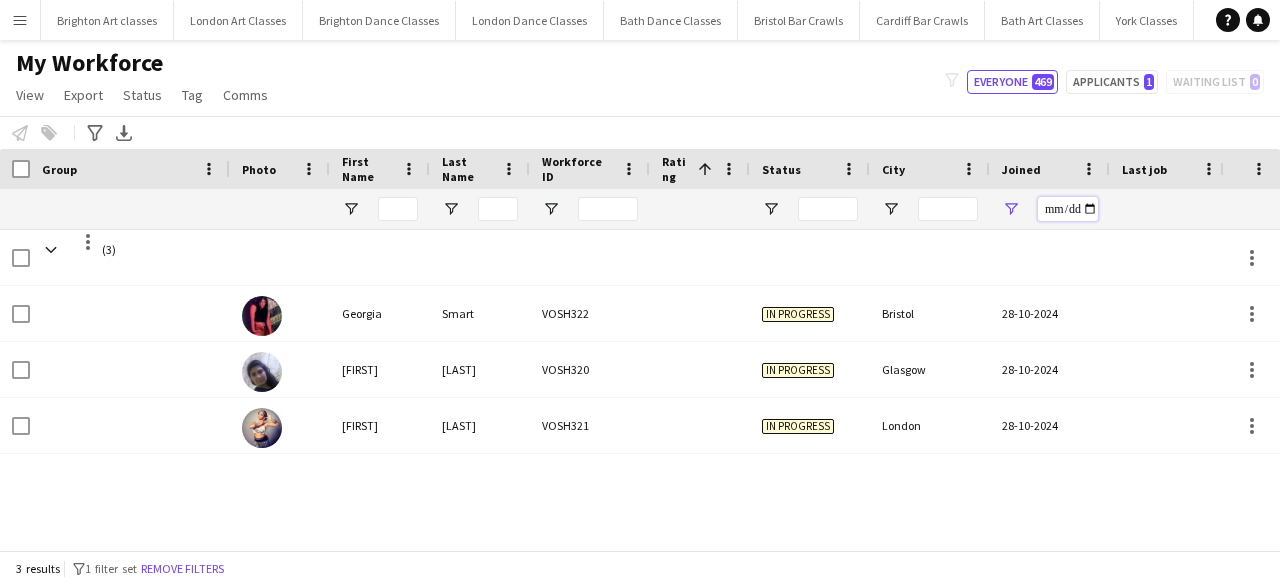 click on "**********" at bounding box center [1068, 209] 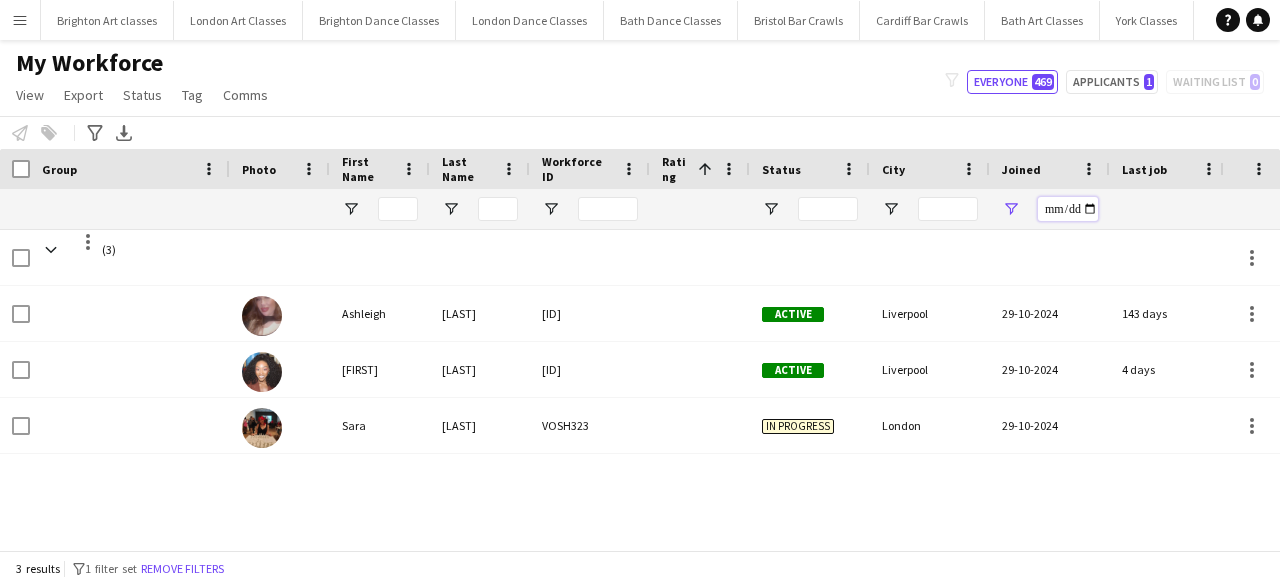 click on "**********" at bounding box center [1068, 209] 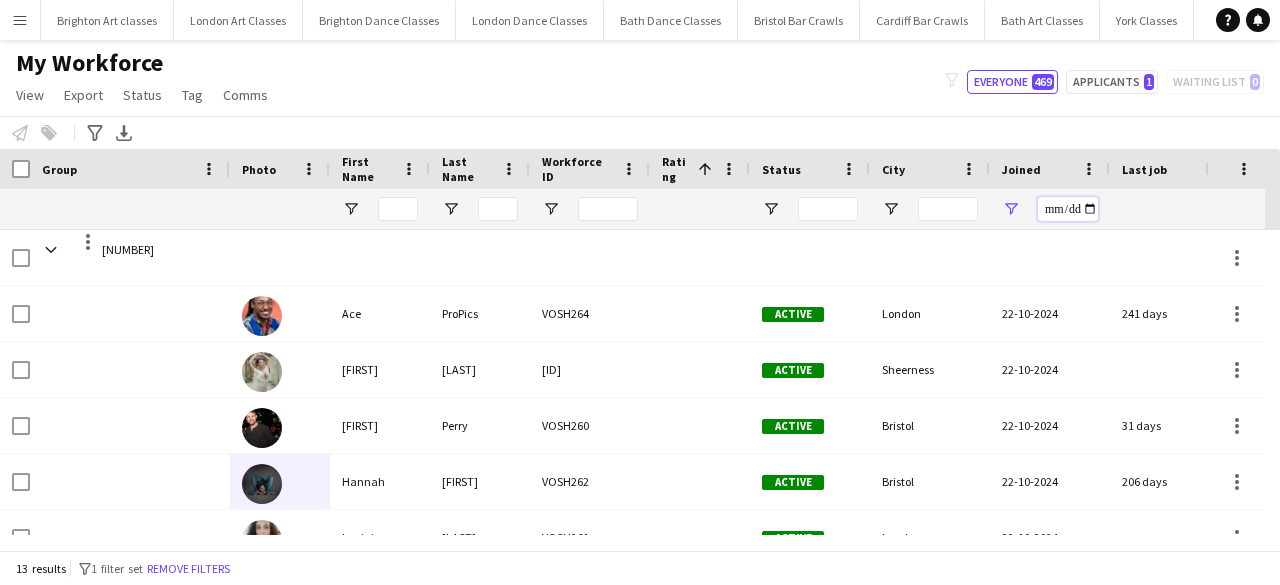 click on "**********" at bounding box center [1068, 209] 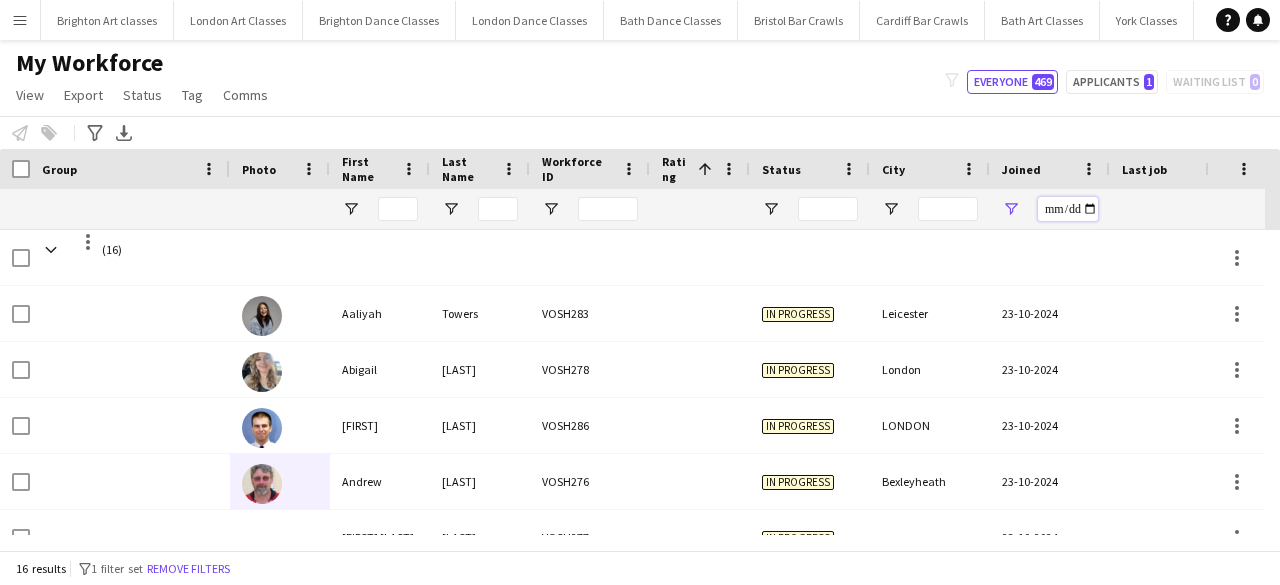 click on "**********" at bounding box center (1068, 209) 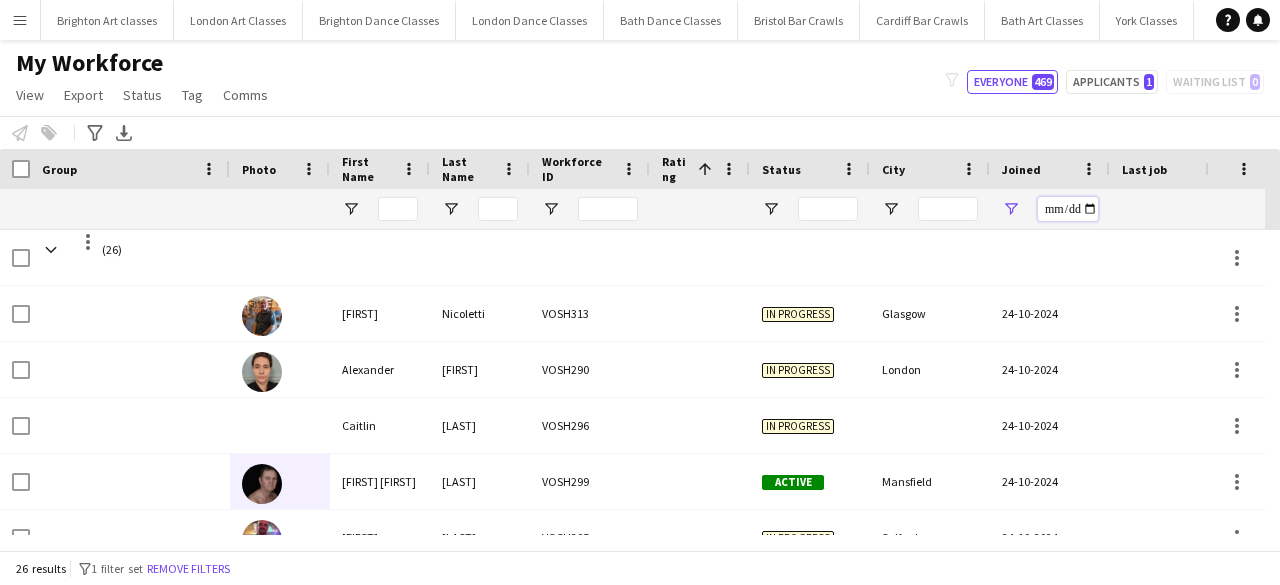 click on "**********" at bounding box center [1068, 209] 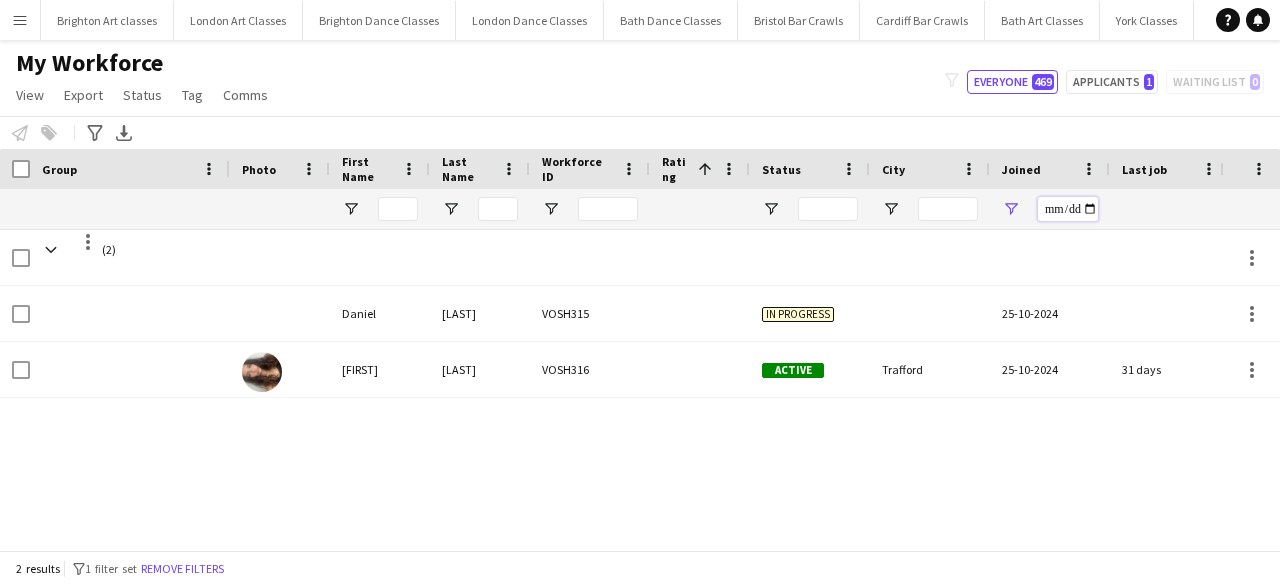 click on "**********" at bounding box center [1068, 209] 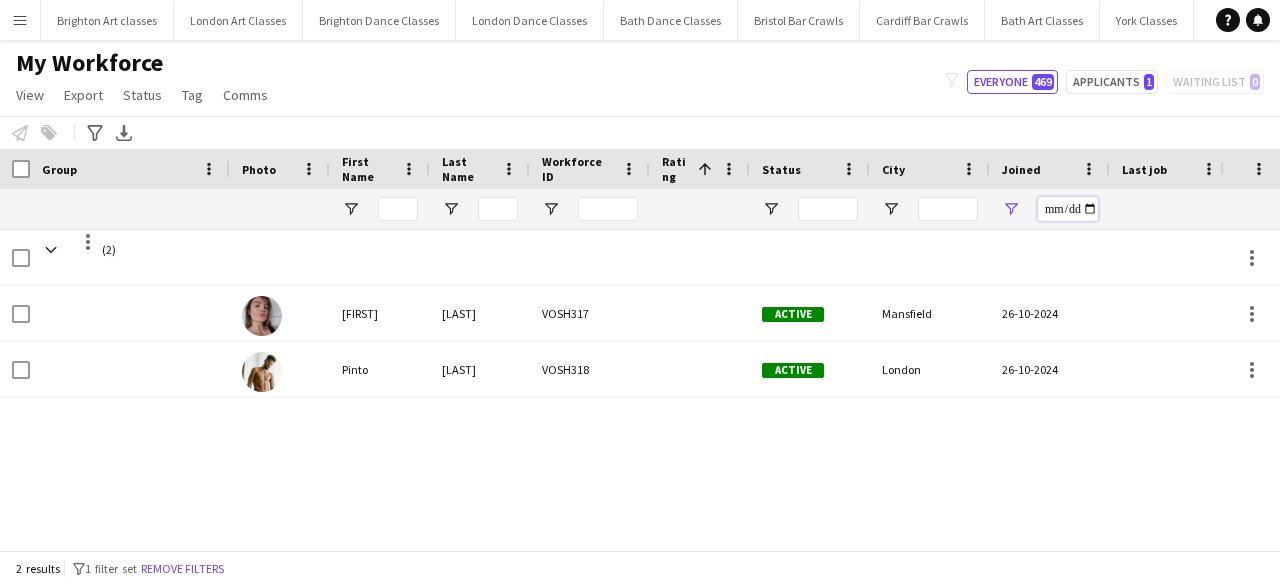 click on "**********" at bounding box center (1068, 209) 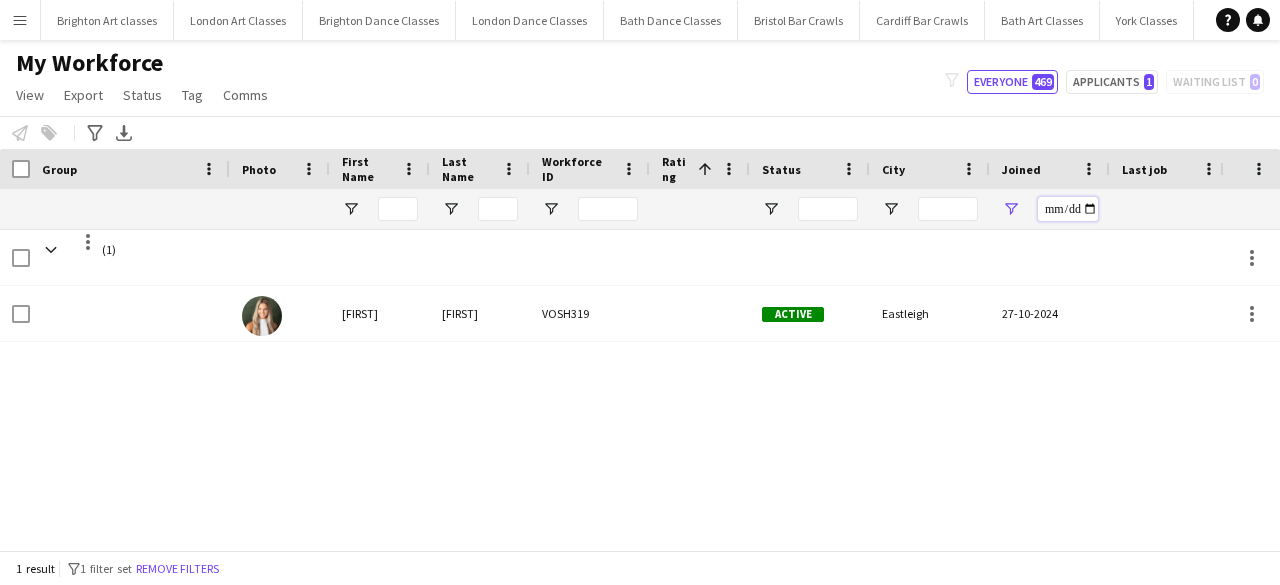 click on "**********" at bounding box center [1068, 209] 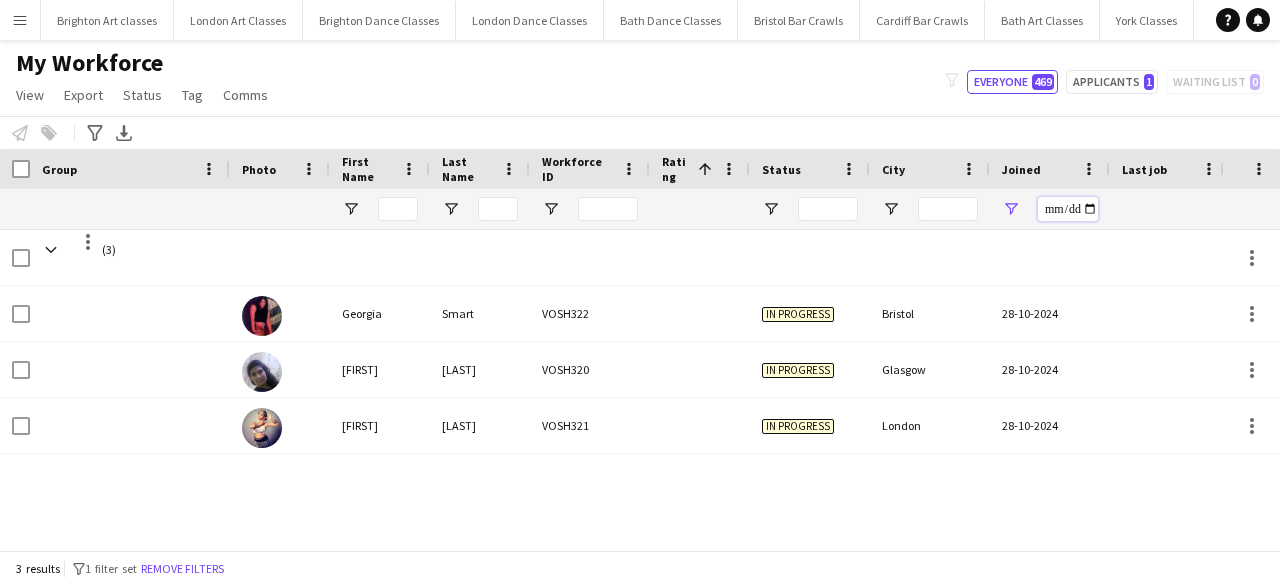click on "**********" at bounding box center (1068, 209) 